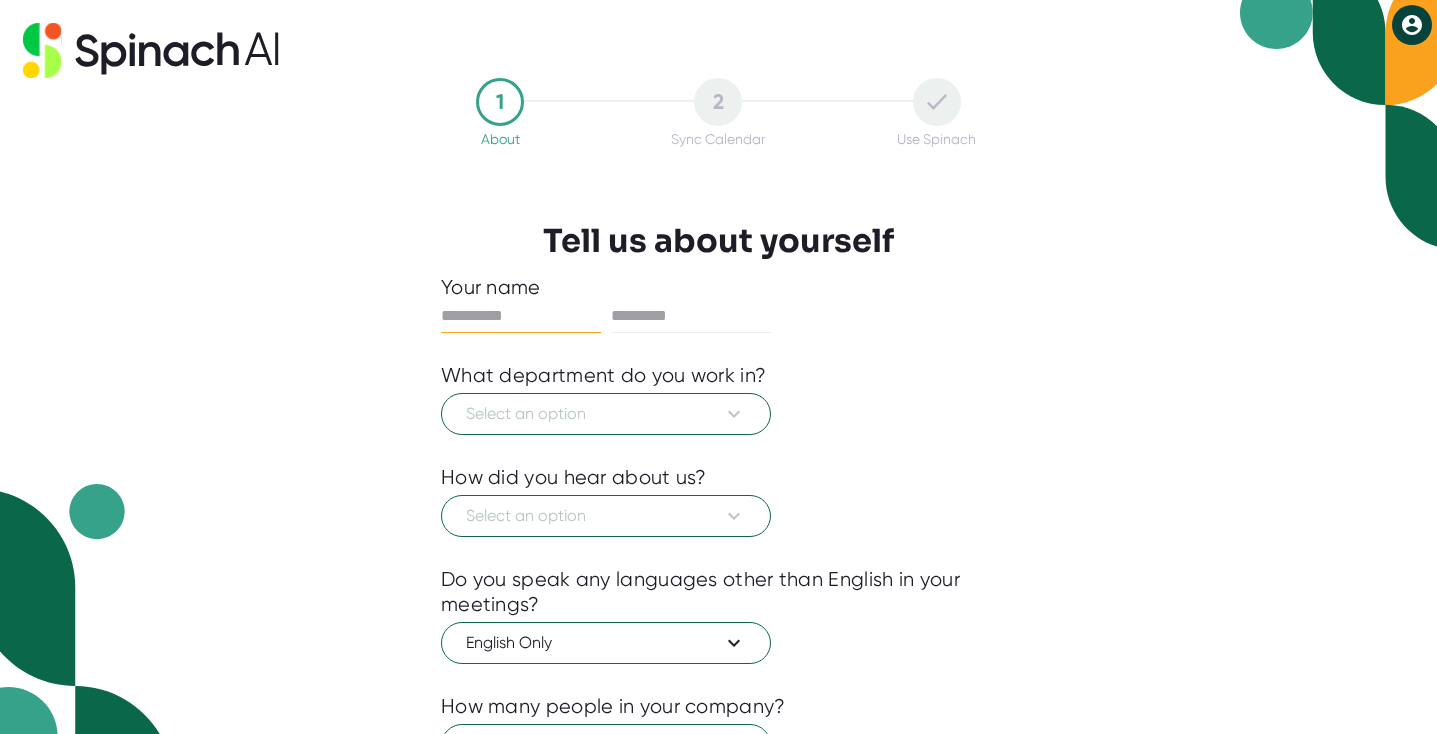 scroll, scrollTop: 0, scrollLeft: 0, axis: both 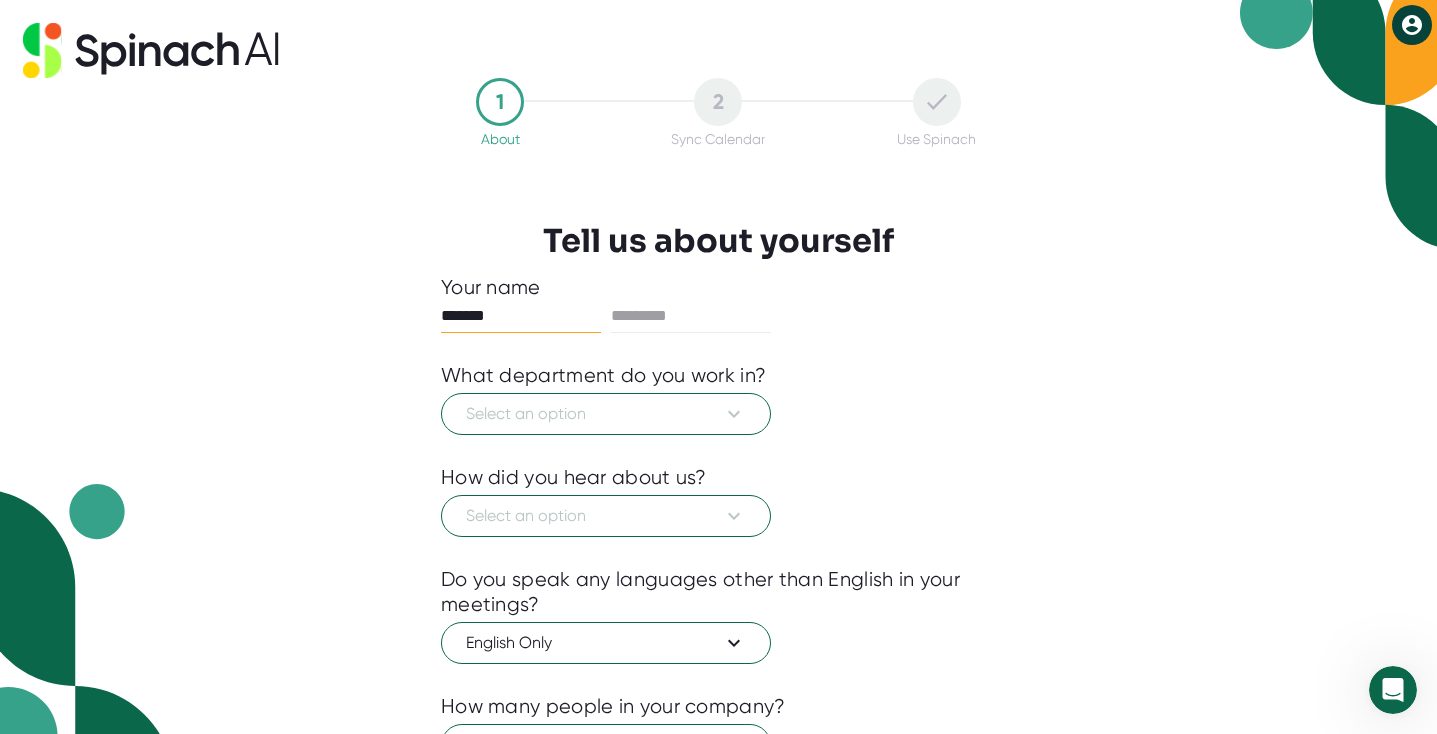 type on "*******" 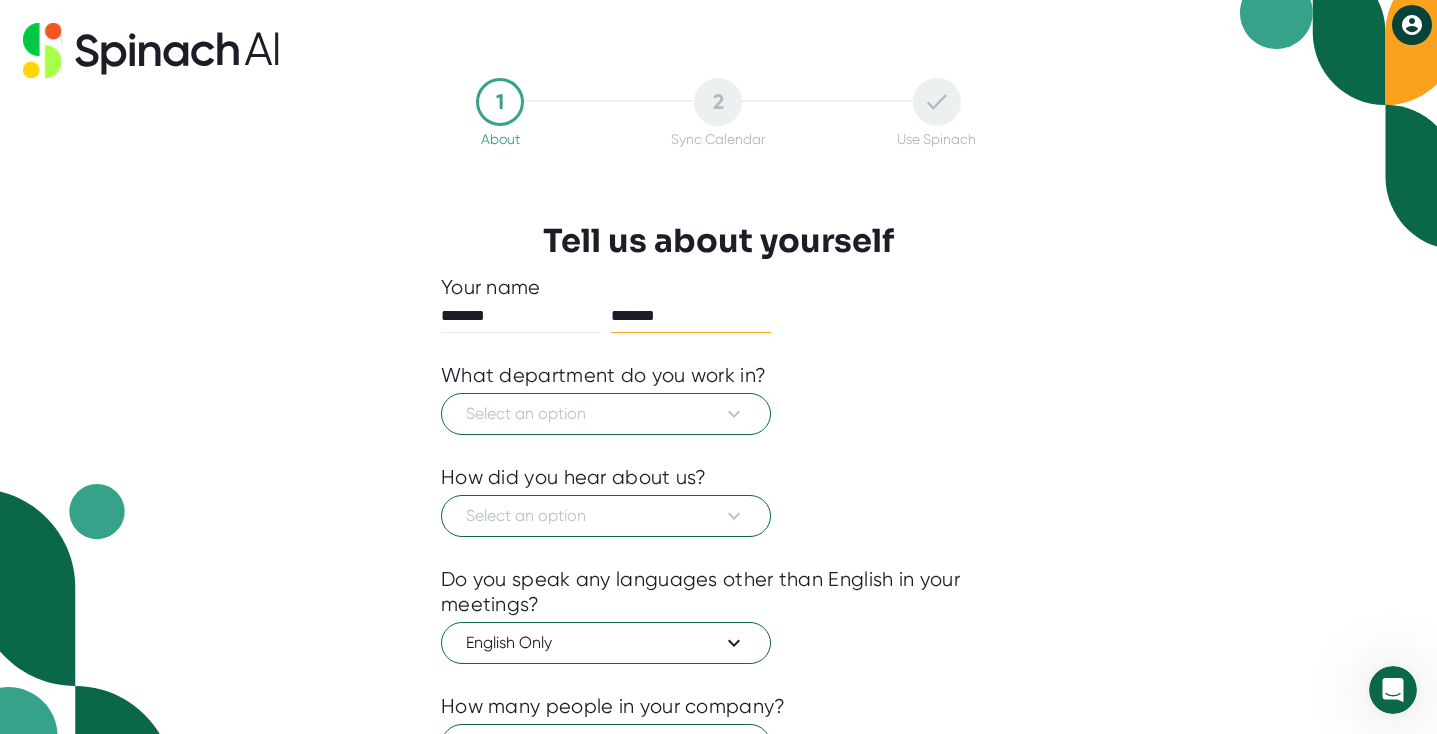 type on "*******" 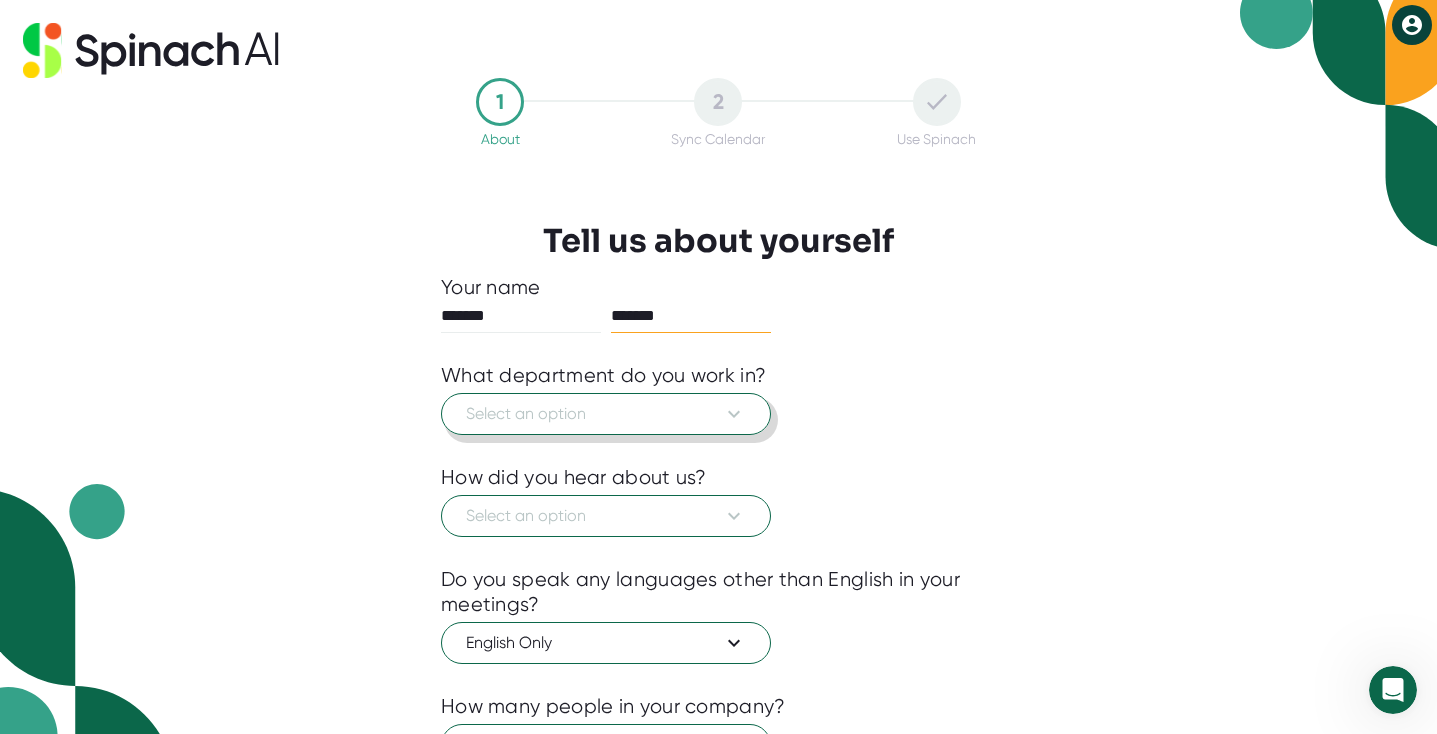 type 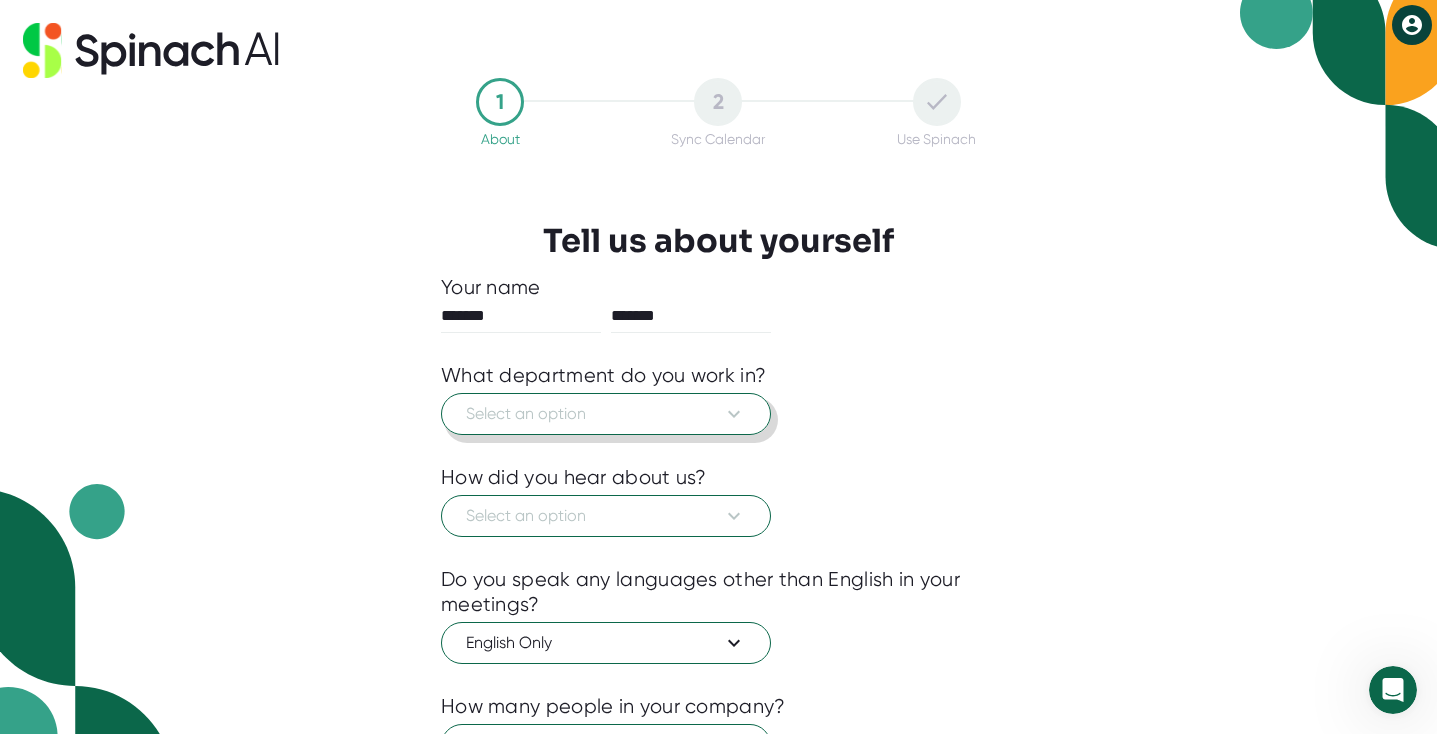 click on "Select an option" at bounding box center [606, 414] 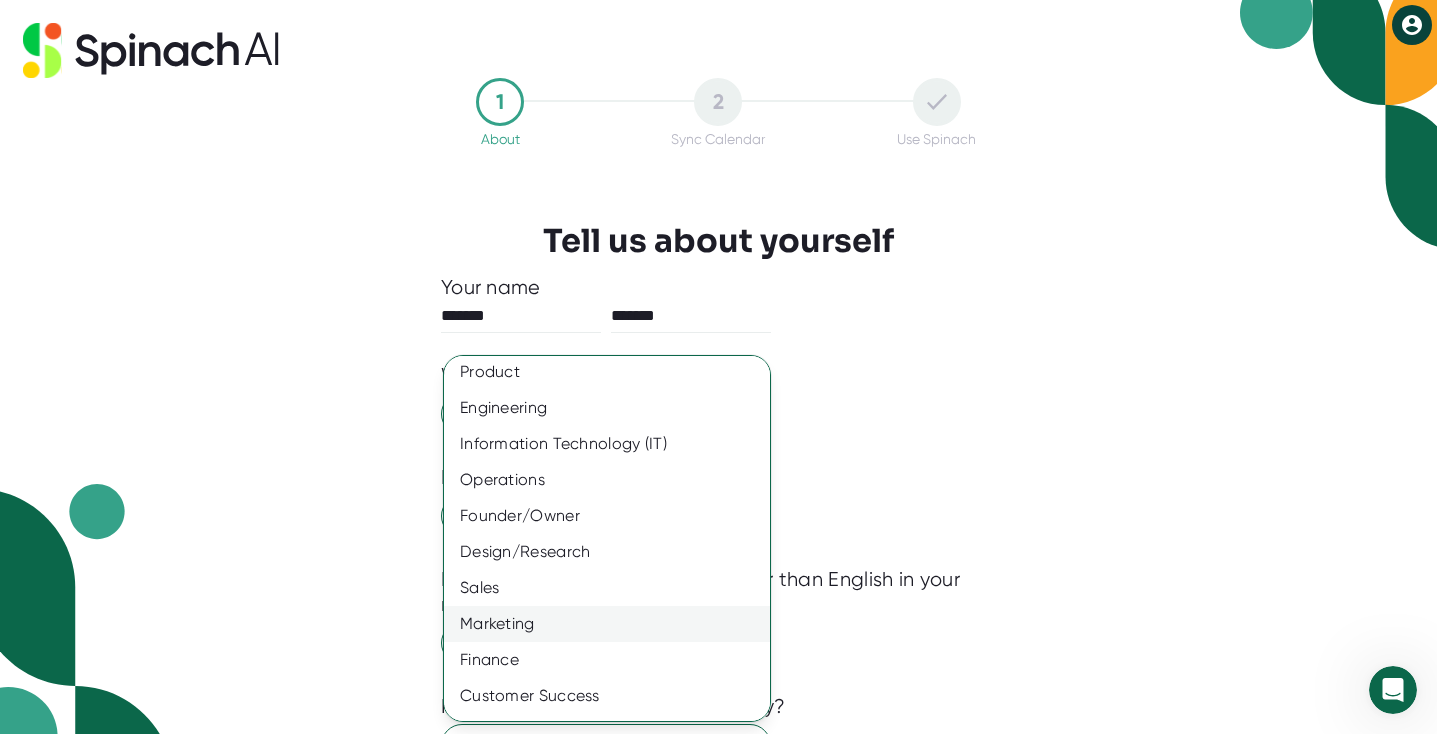 scroll, scrollTop: 111, scrollLeft: 0, axis: vertical 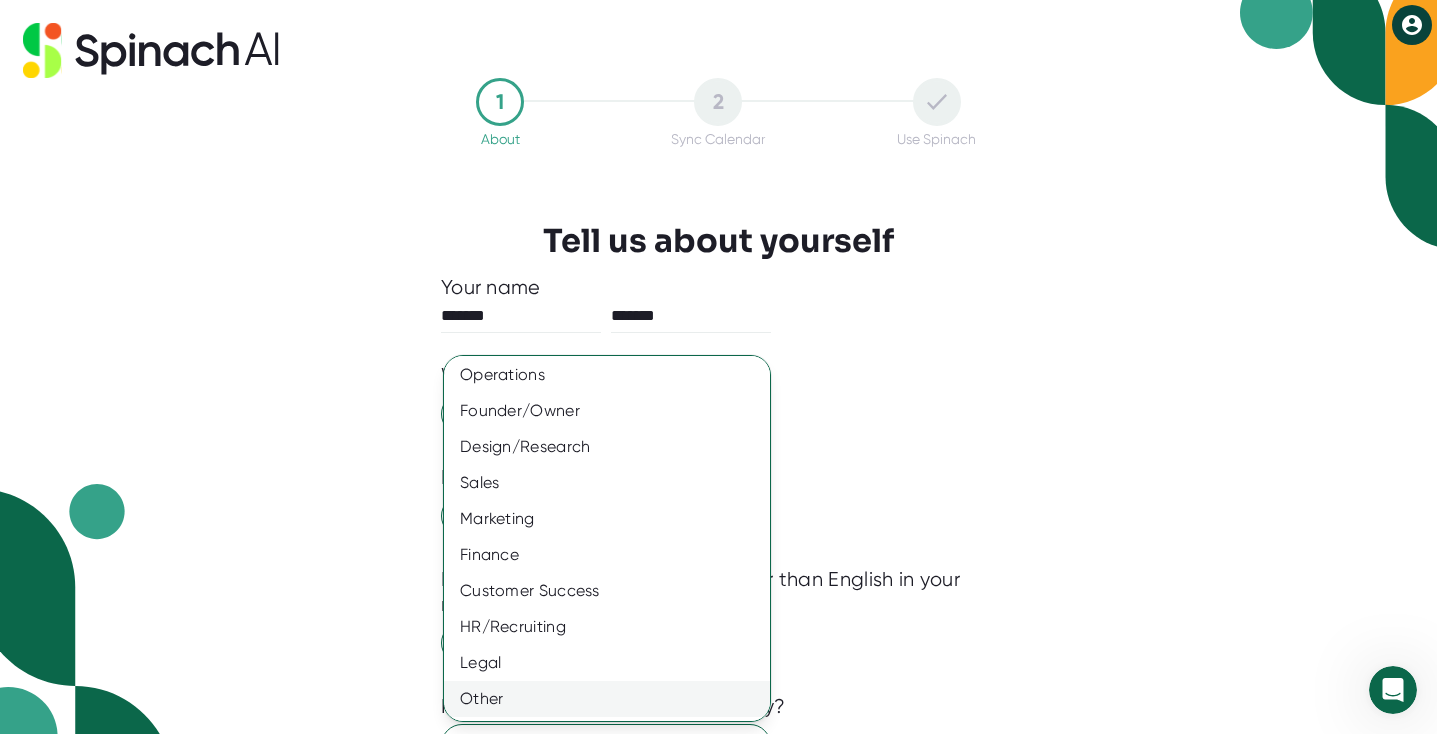 click on "Other" at bounding box center (607, 267) 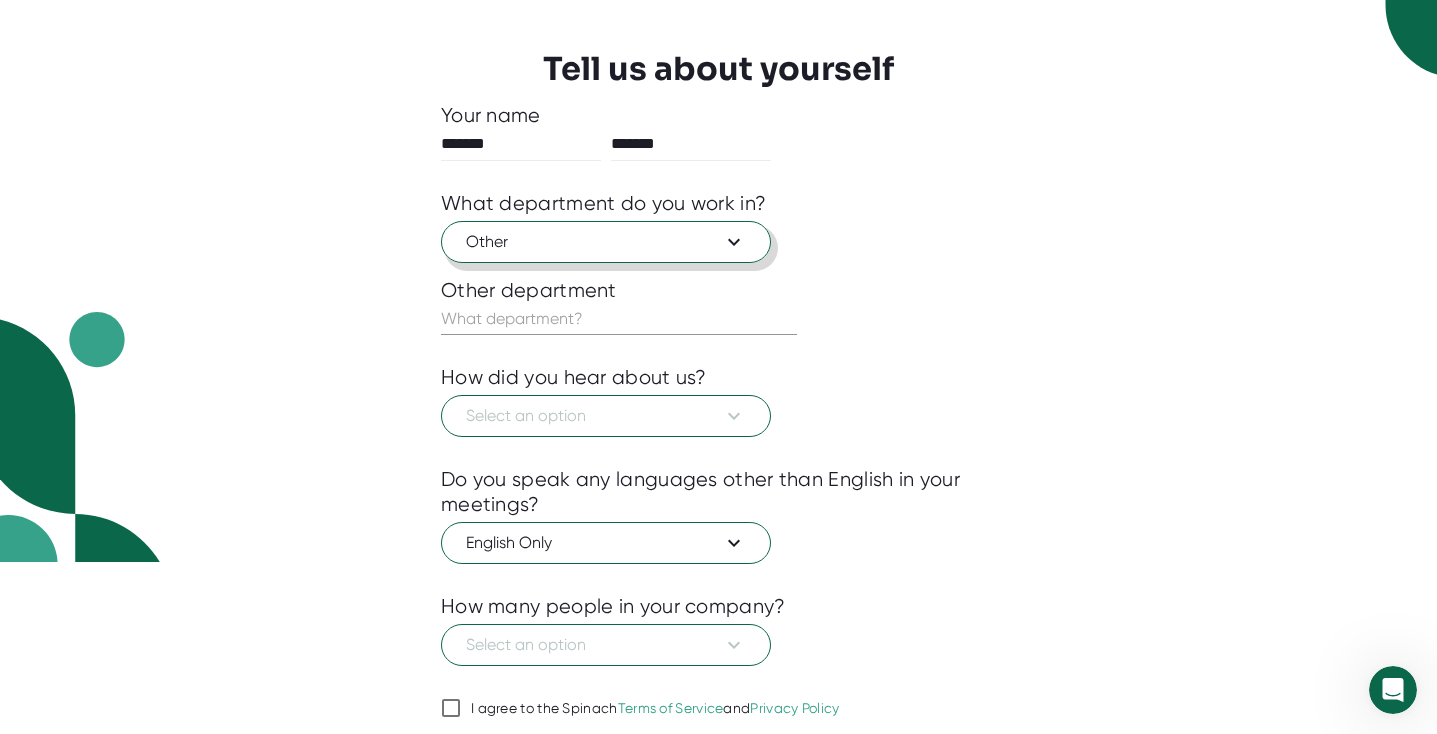 scroll, scrollTop: 202, scrollLeft: 0, axis: vertical 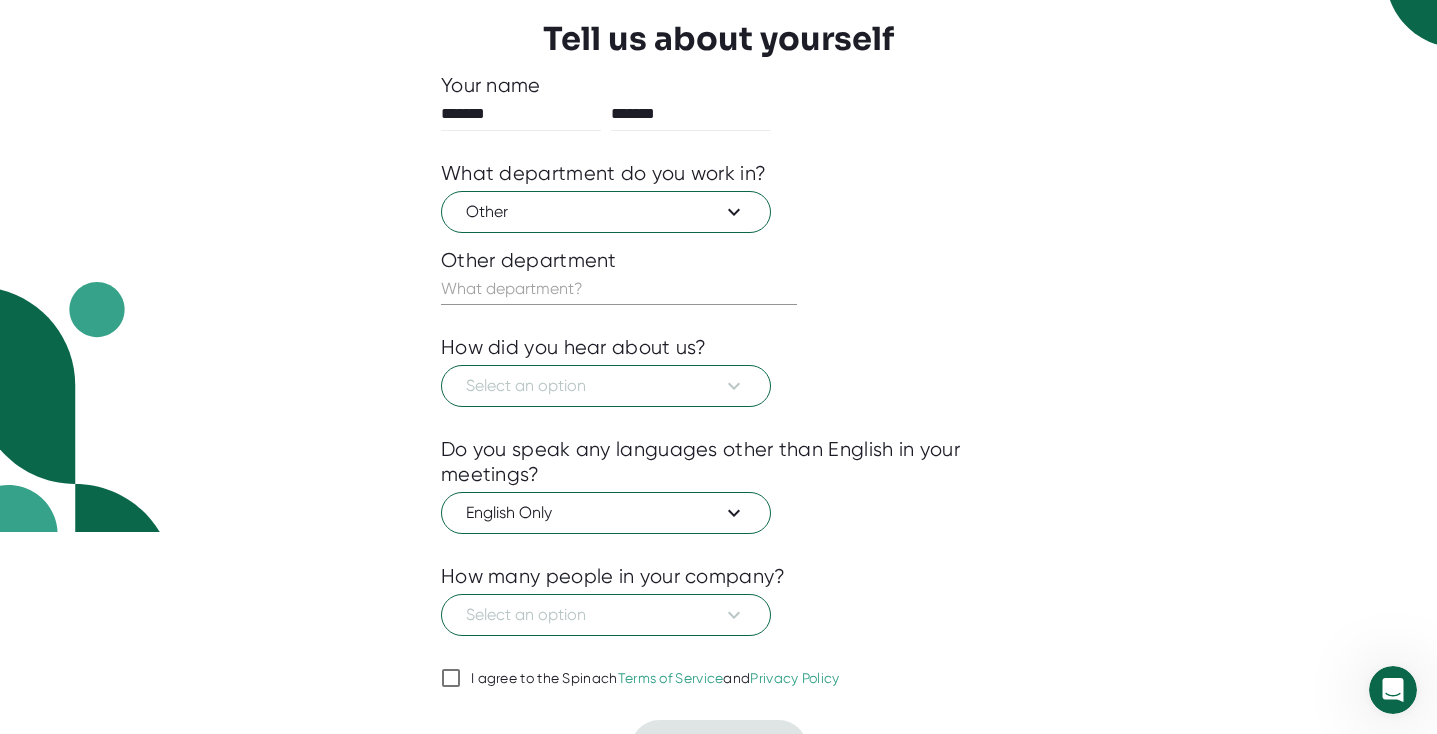 click at bounding box center (521, 114) 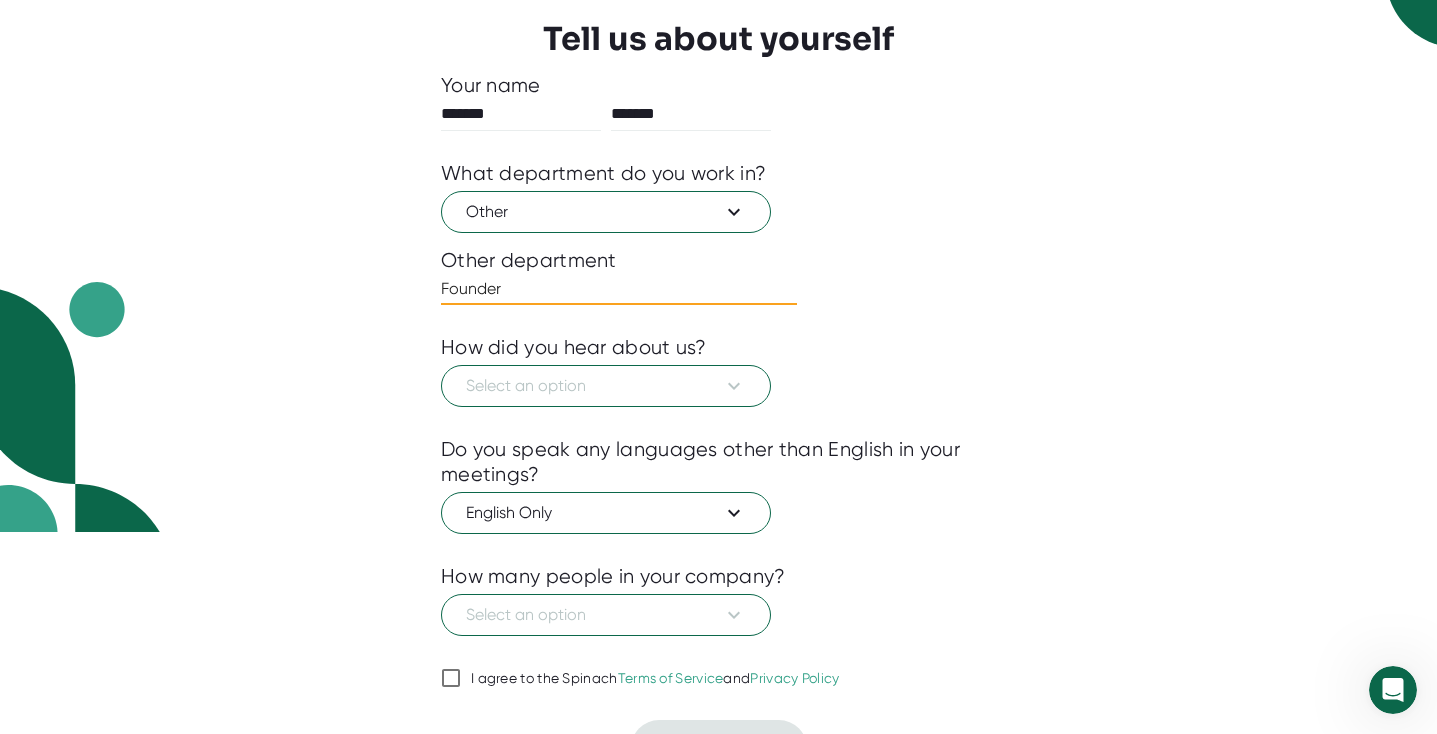 type on "Founder" 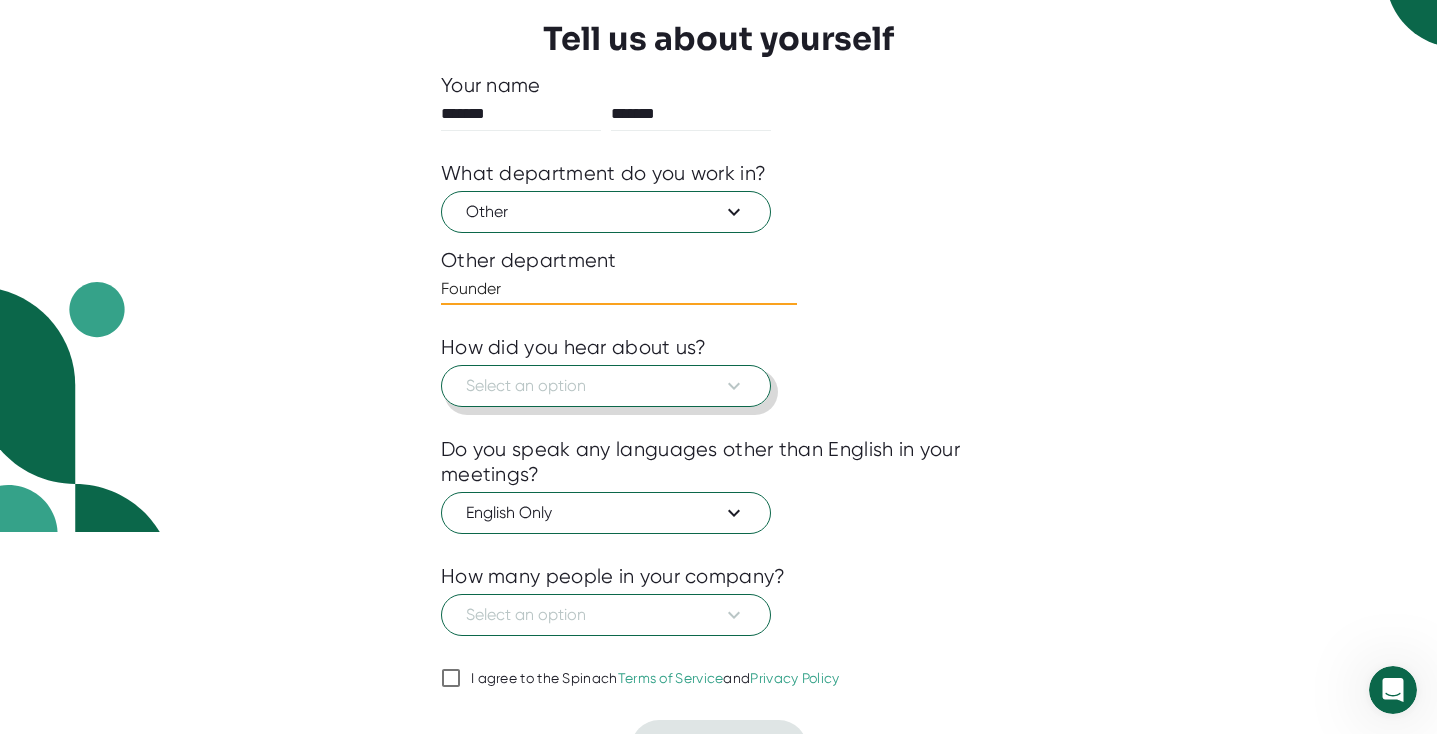 type 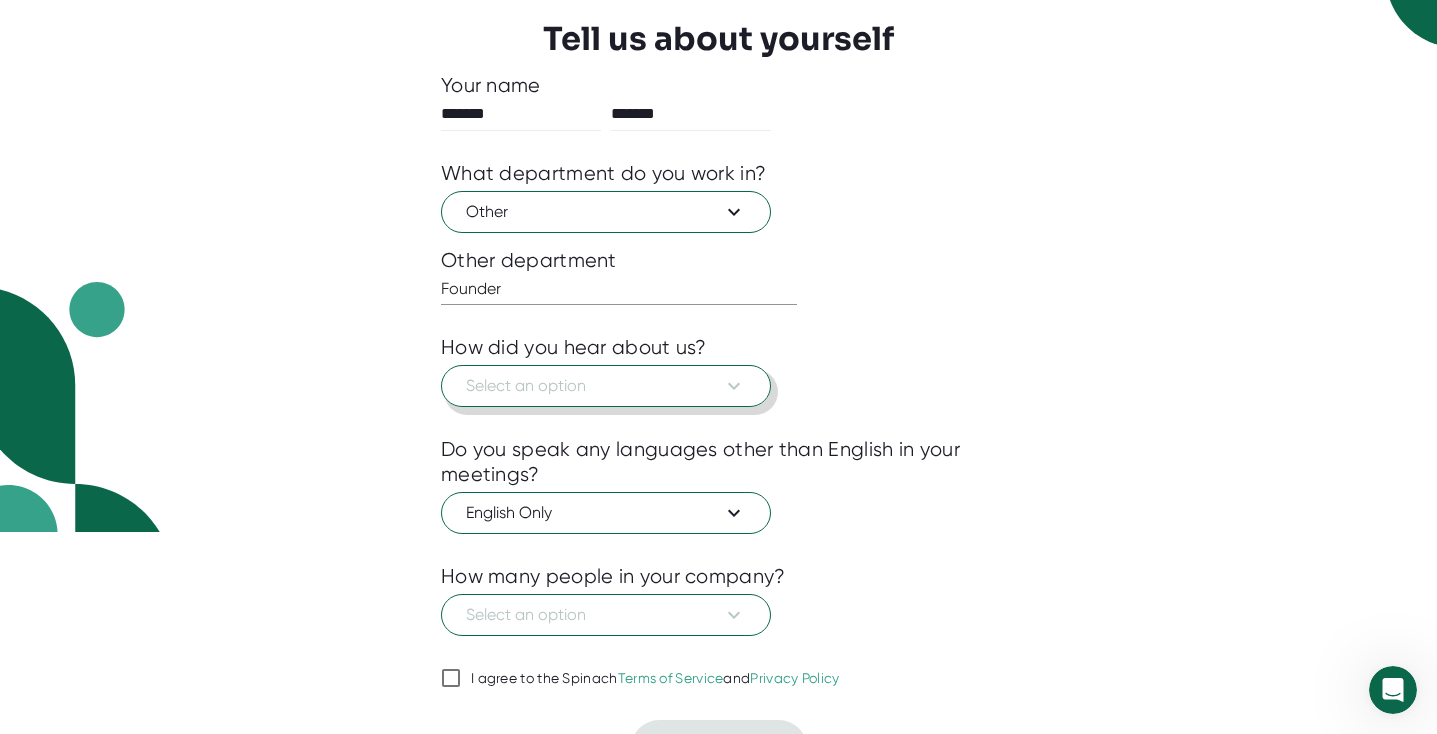 scroll, scrollTop: 245, scrollLeft: 0, axis: vertical 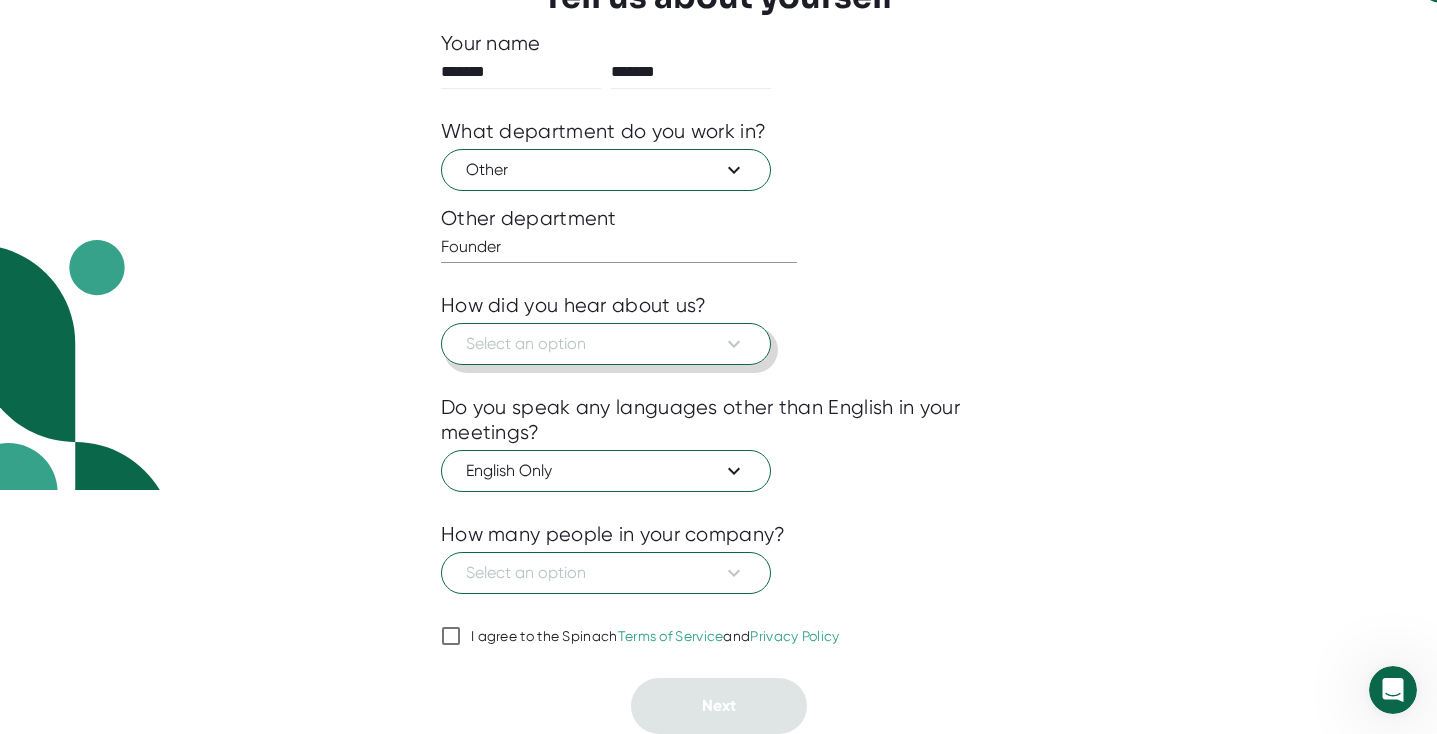 click on "Select an option" at bounding box center [606, 344] 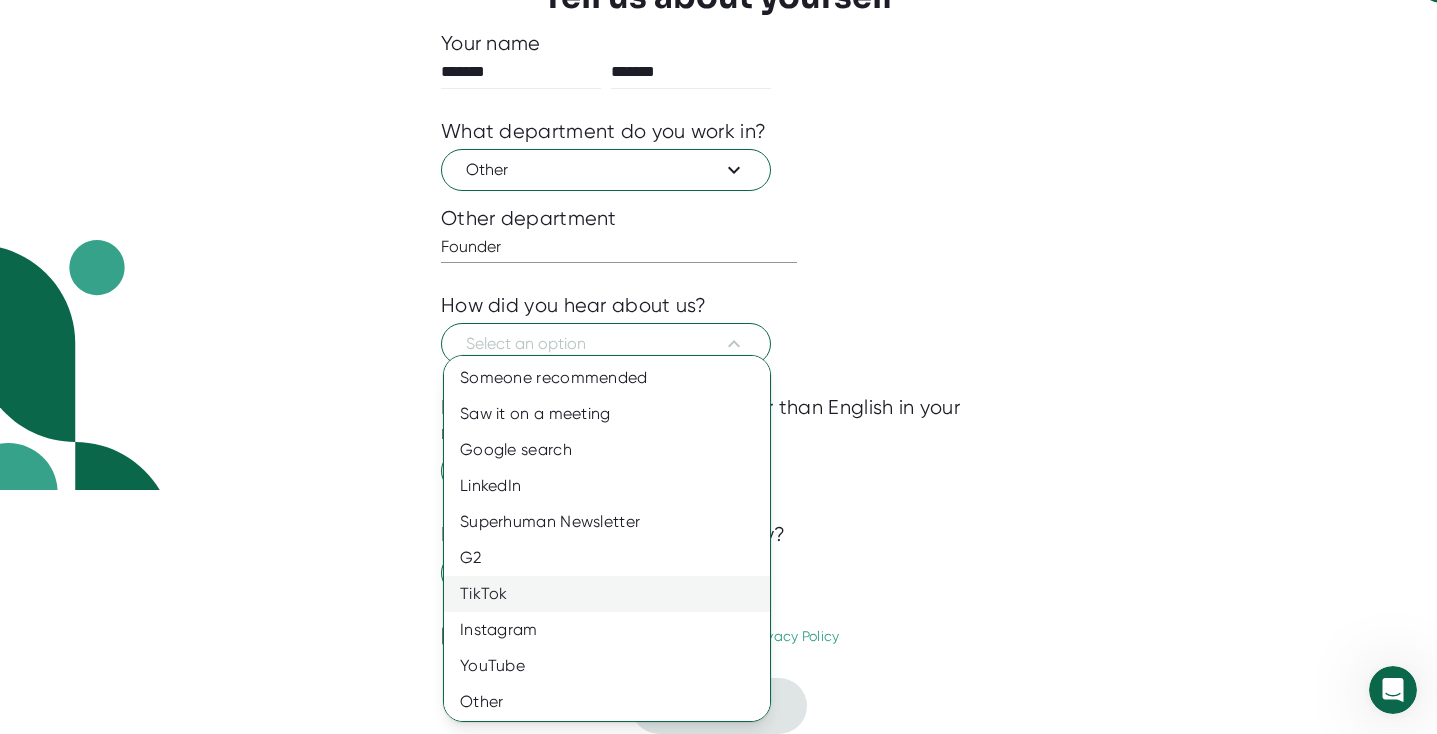 scroll, scrollTop: 3, scrollLeft: 0, axis: vertical 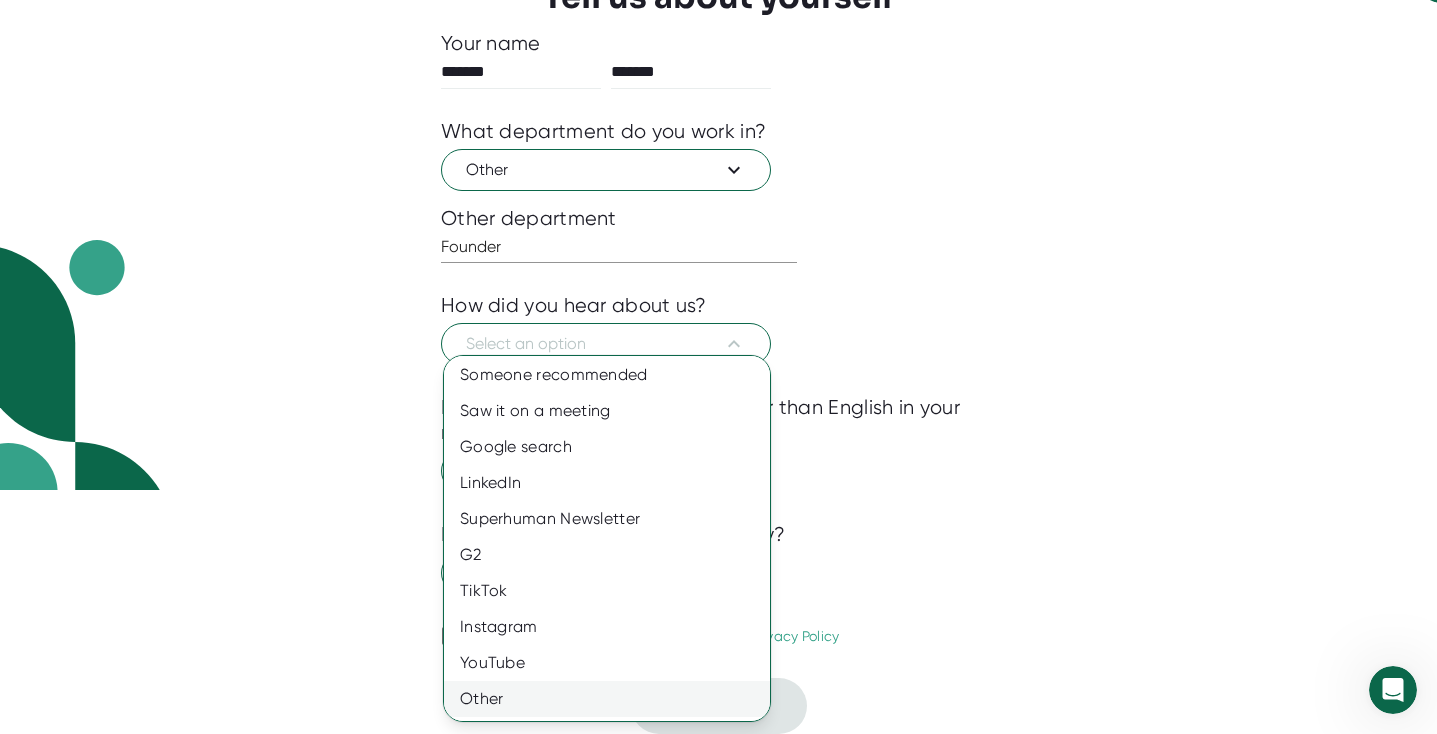 click on "Other" at bounding box center (607, 375) 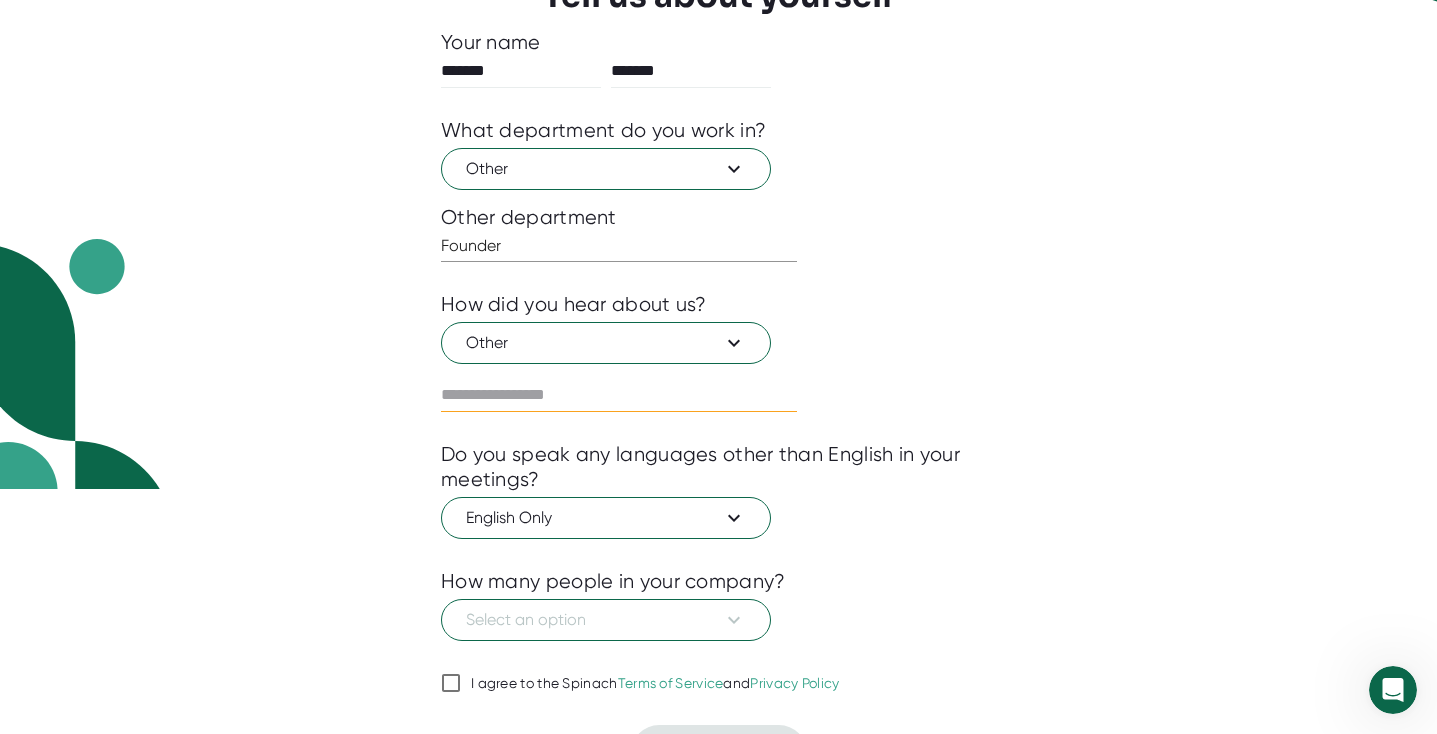 click at bounding box center [521, 71] 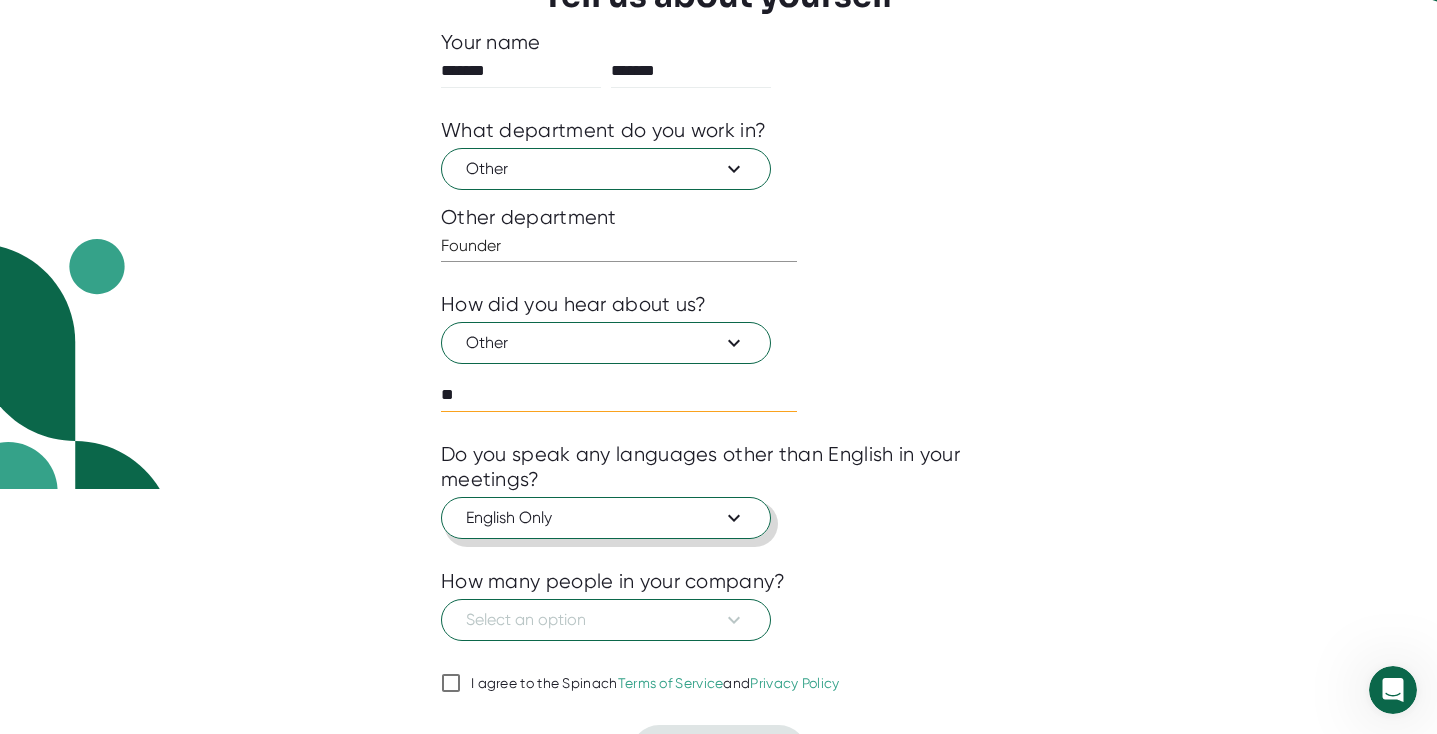 scroll, scrollTop: 293, scrollLeft: 0, axis: vertical 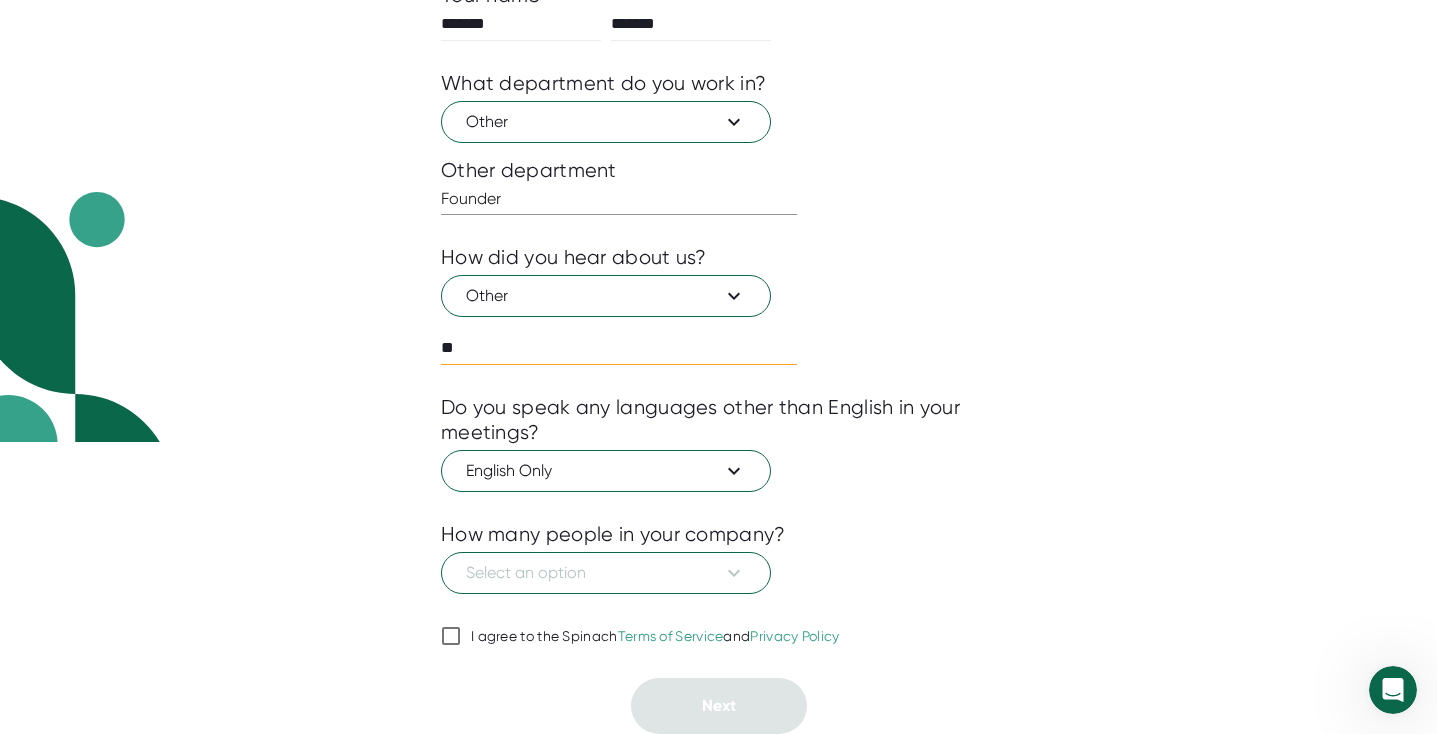 type on "**" 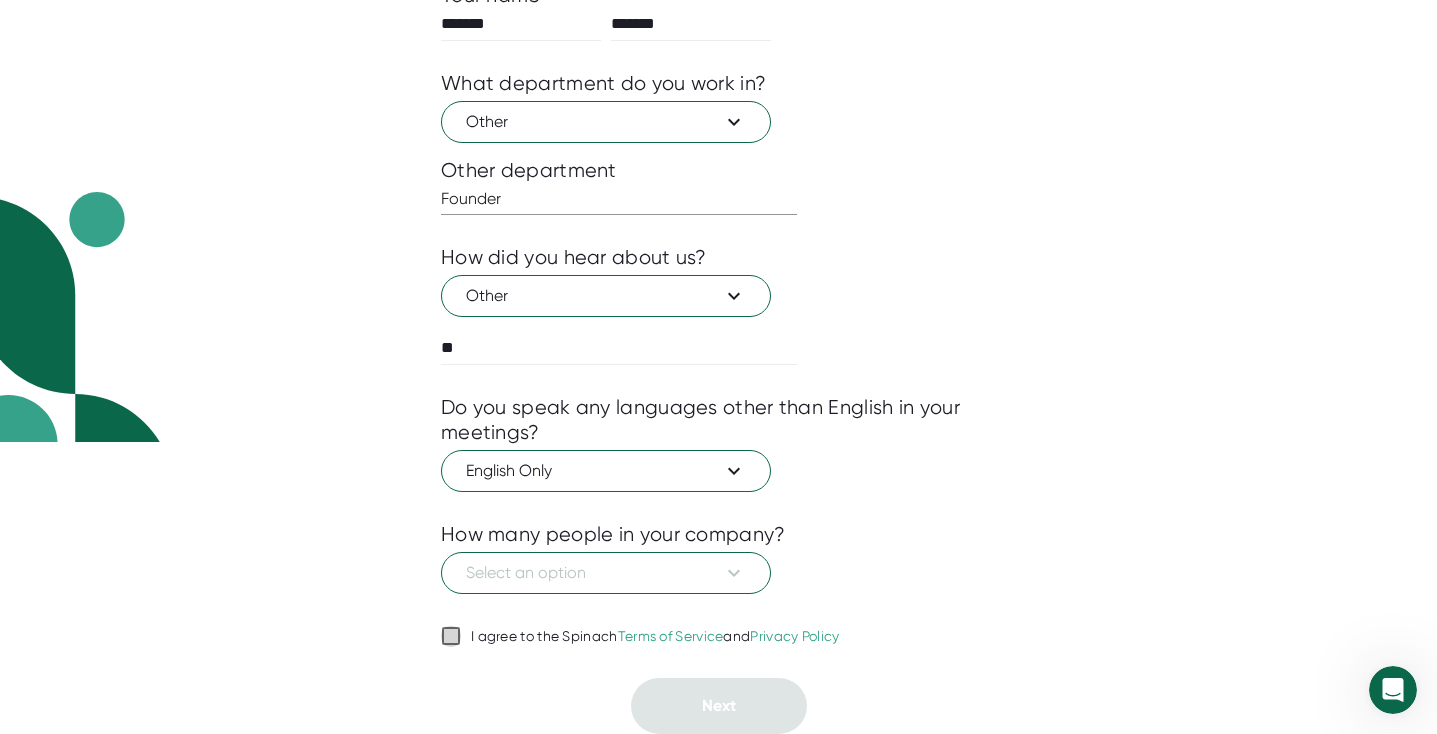click on "I agree to the Spinach Terms of Service and Privacy Policy" at bounding box center (451, 636) 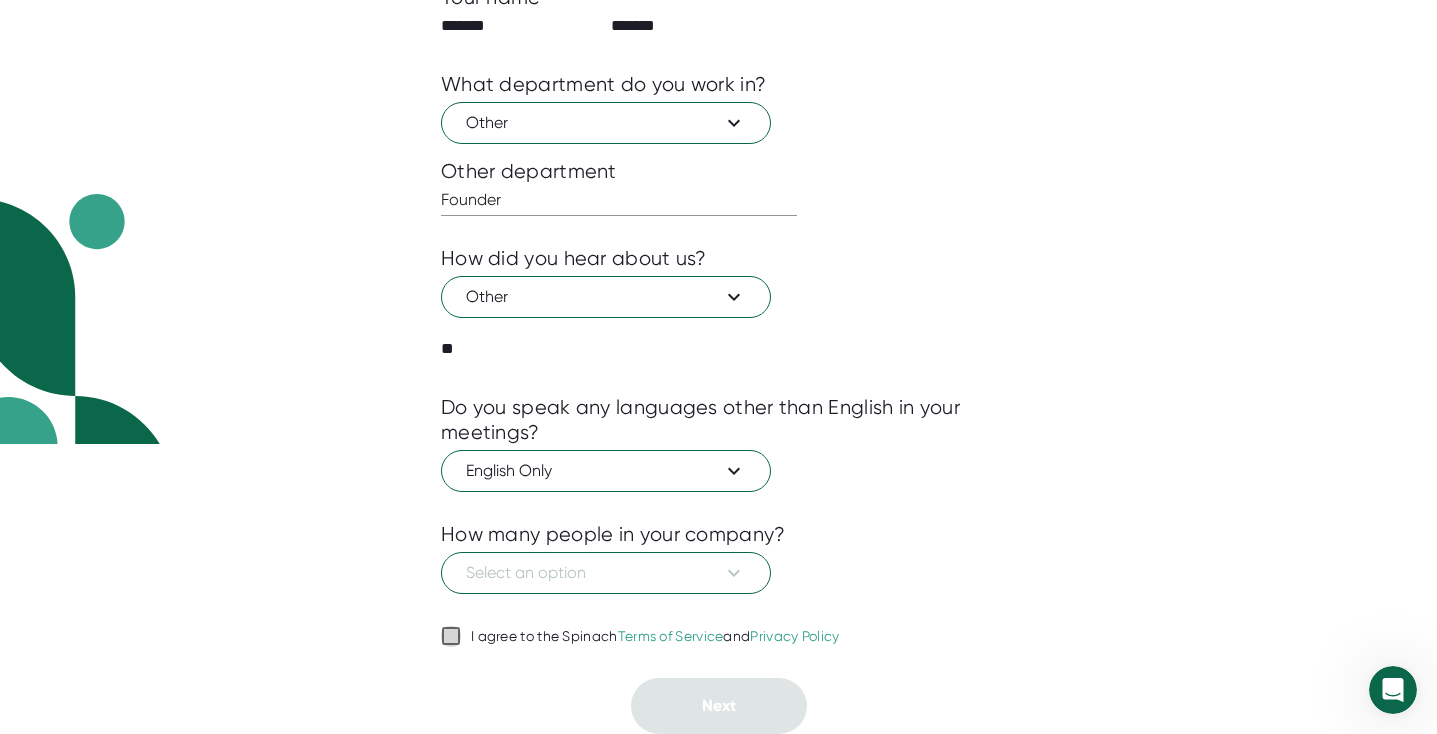 checkbox on "true" 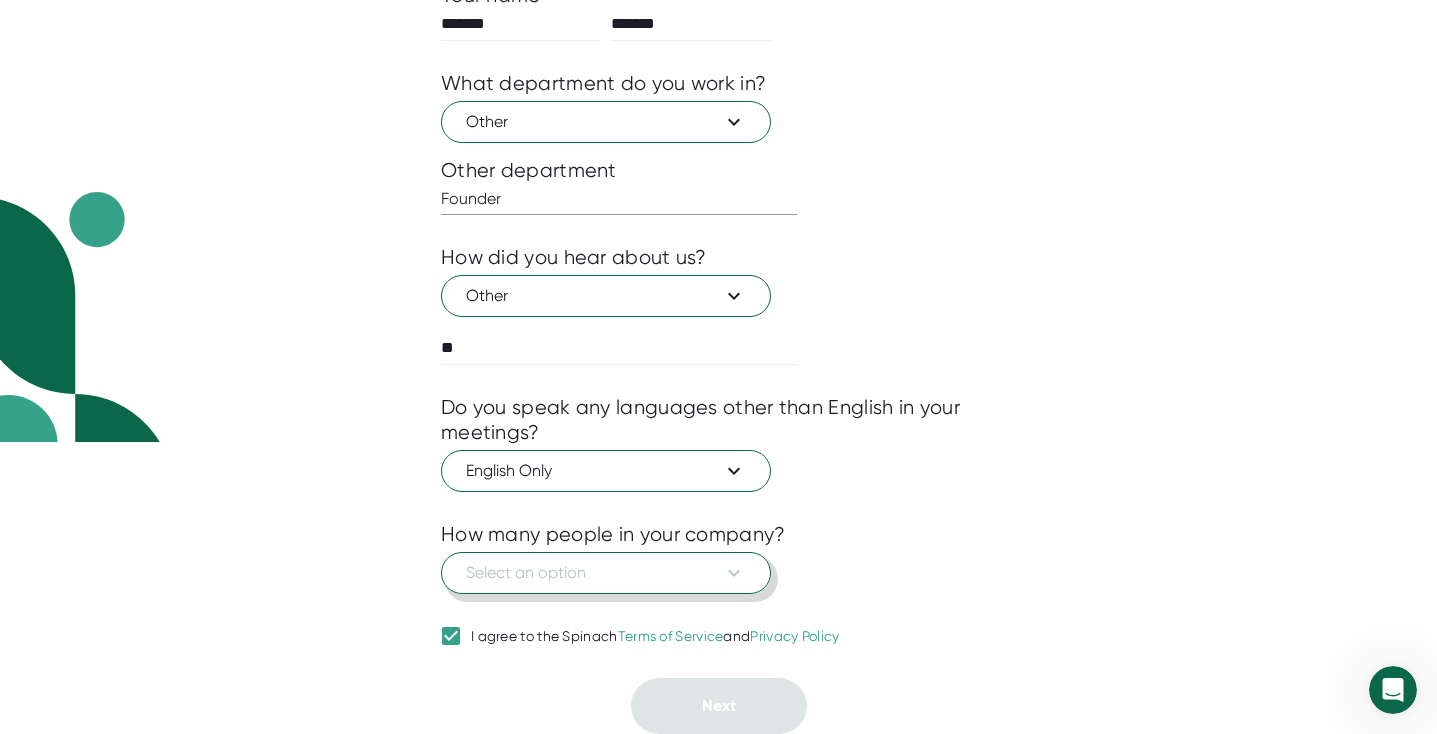 click on "Select an option" at bounding box center [606, 573] 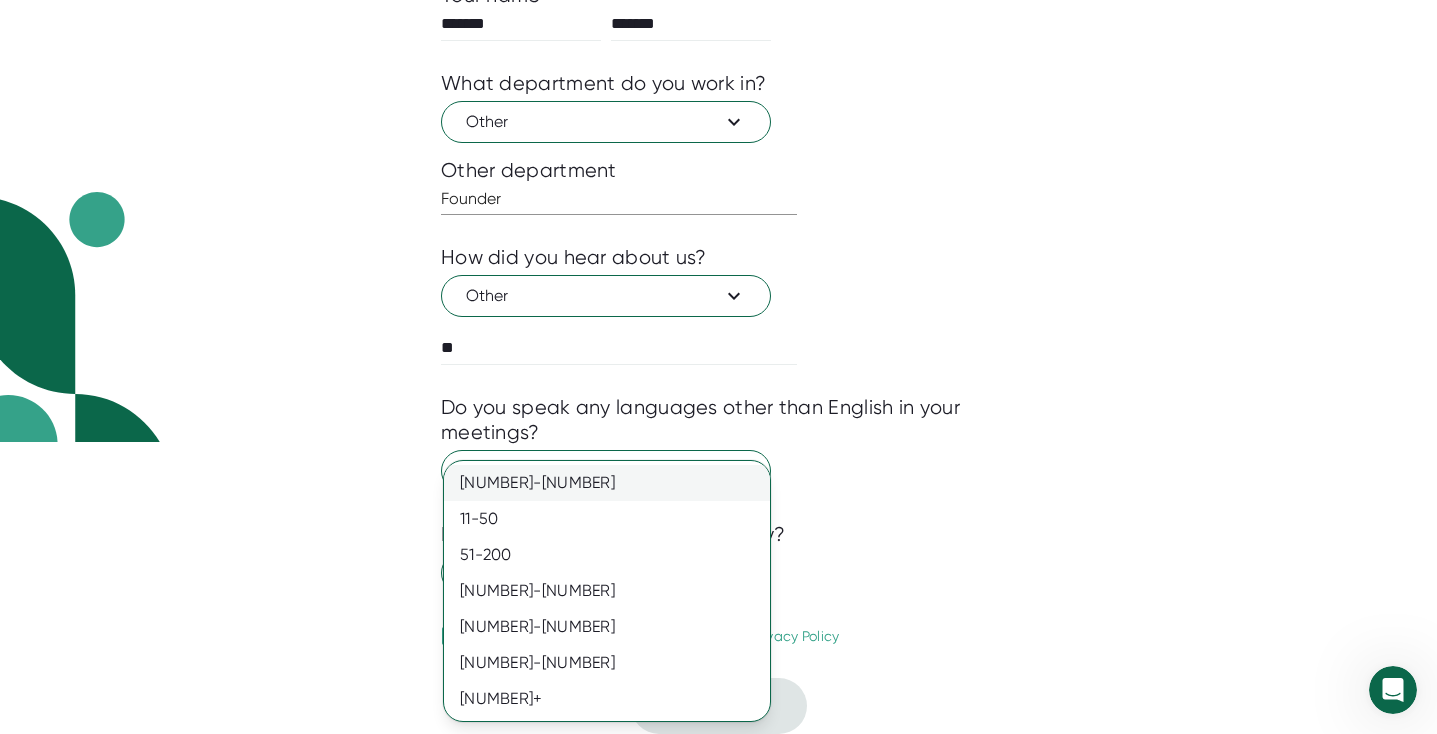 click on "[NUMBER]-[NUMBER]" at bounding box center (607, 483) 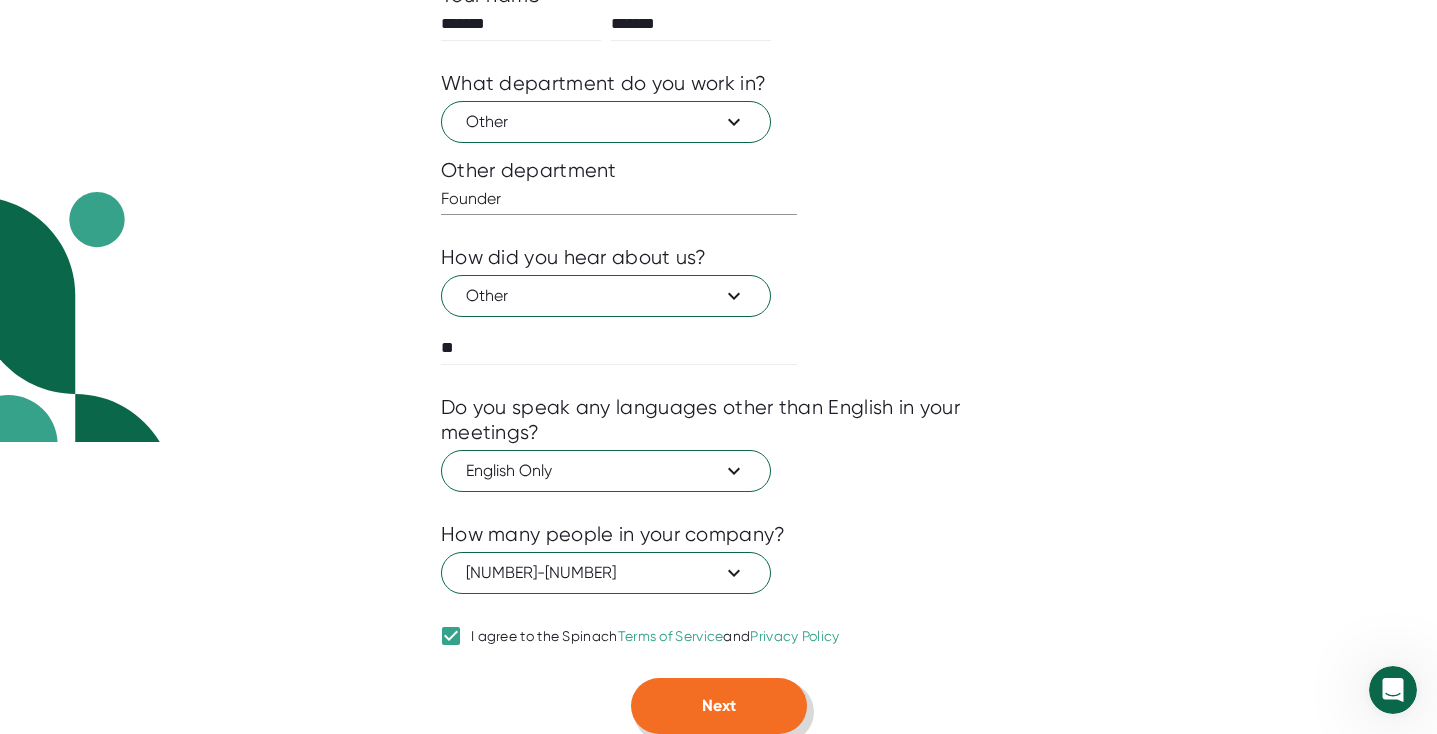 click on "Next" at bounding box center (719, 706) 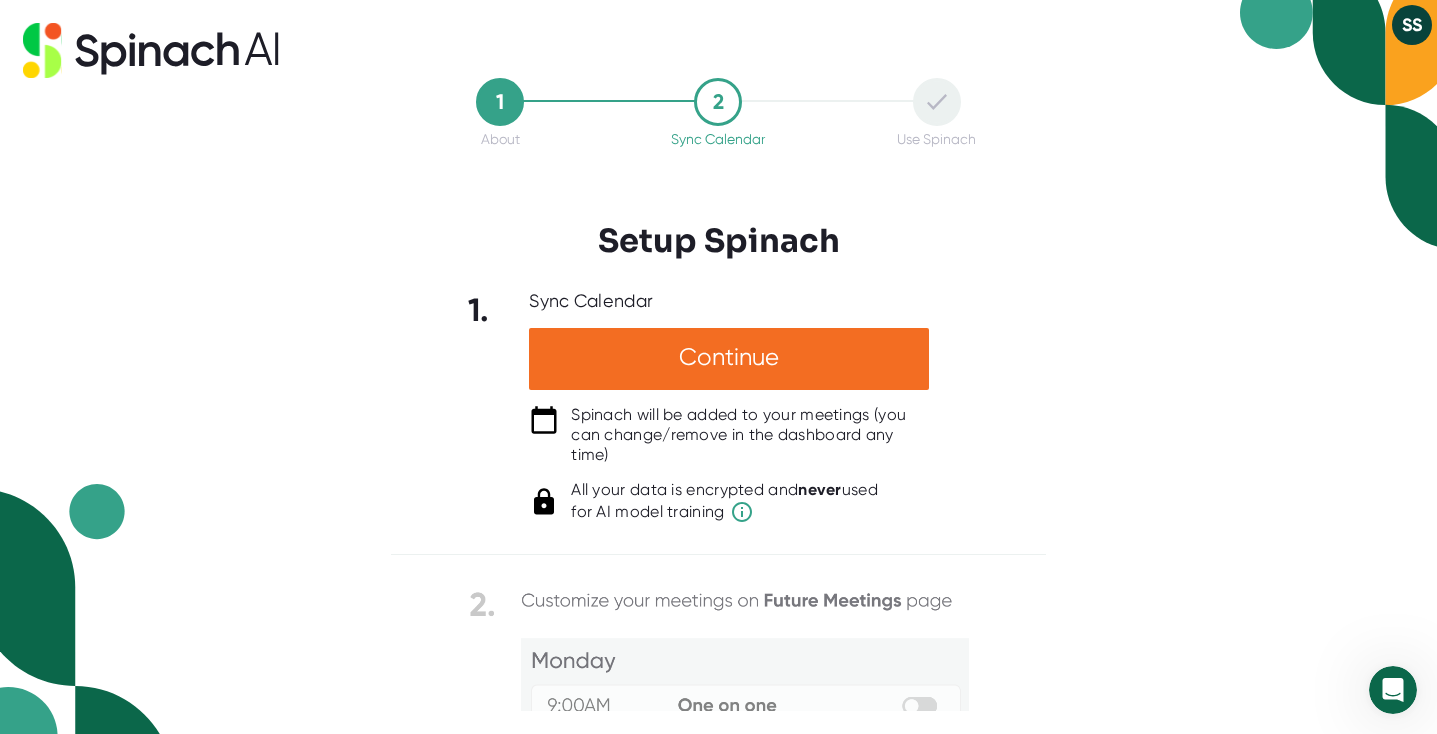 scroll, scrollTop: 0, scrollLeft: 0, axis: both 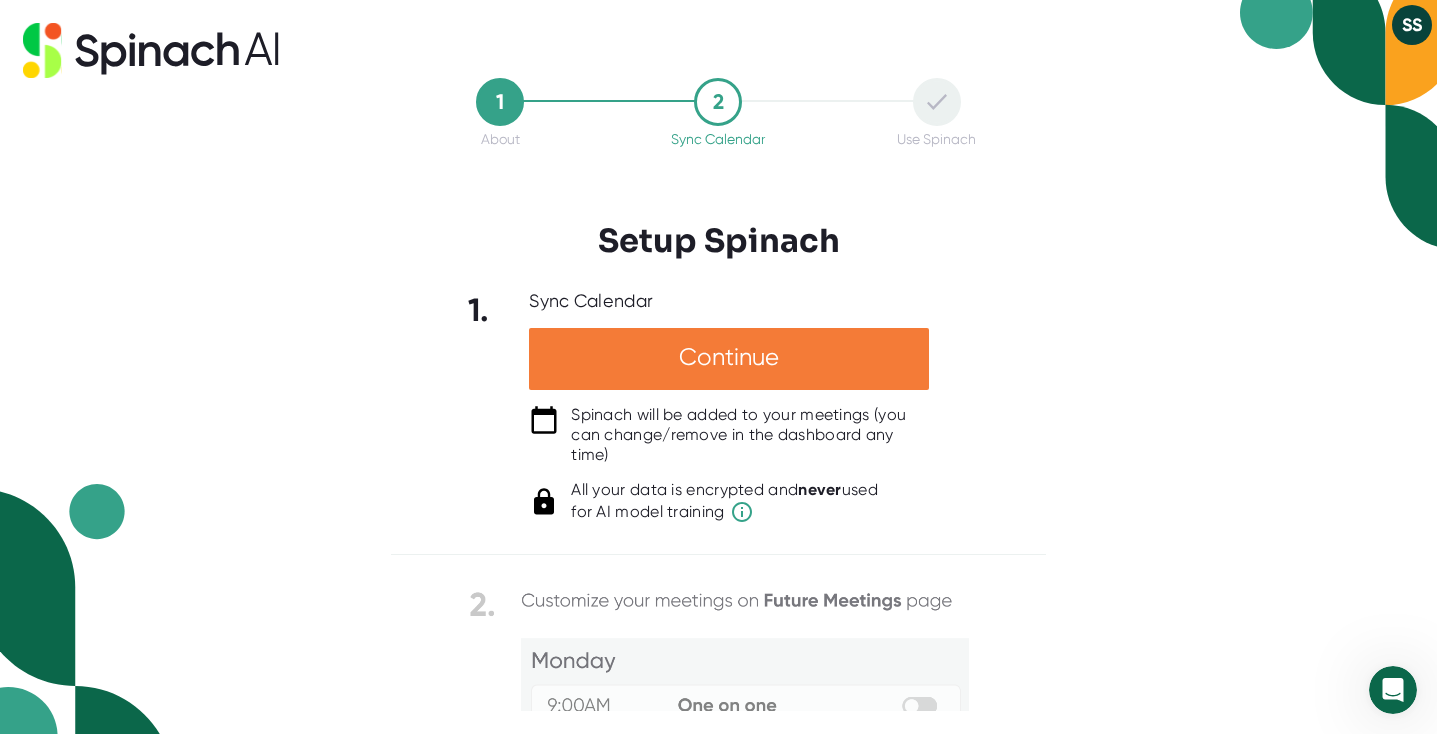 click on "Continue" at bounding box center [729, 359] 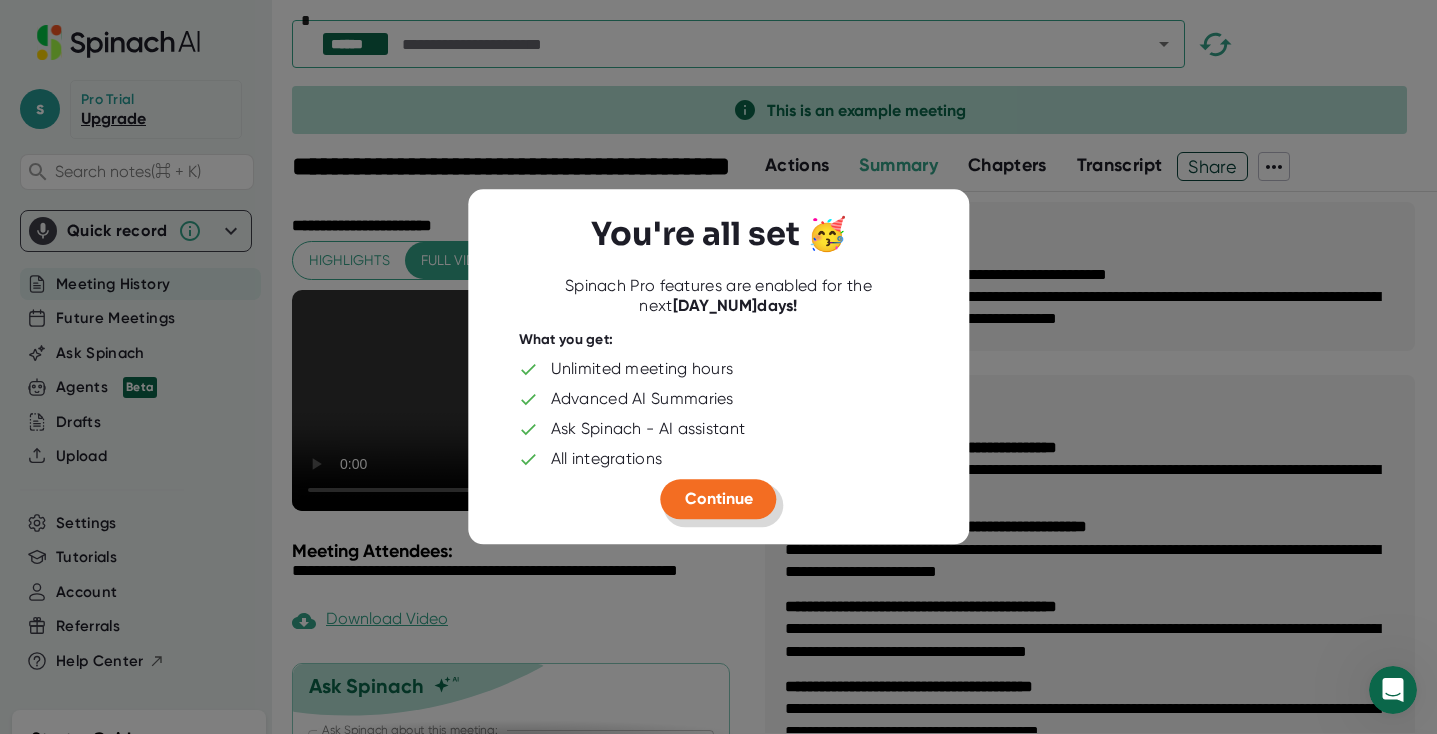 click on "Continue" at bounding box center (719, 498) 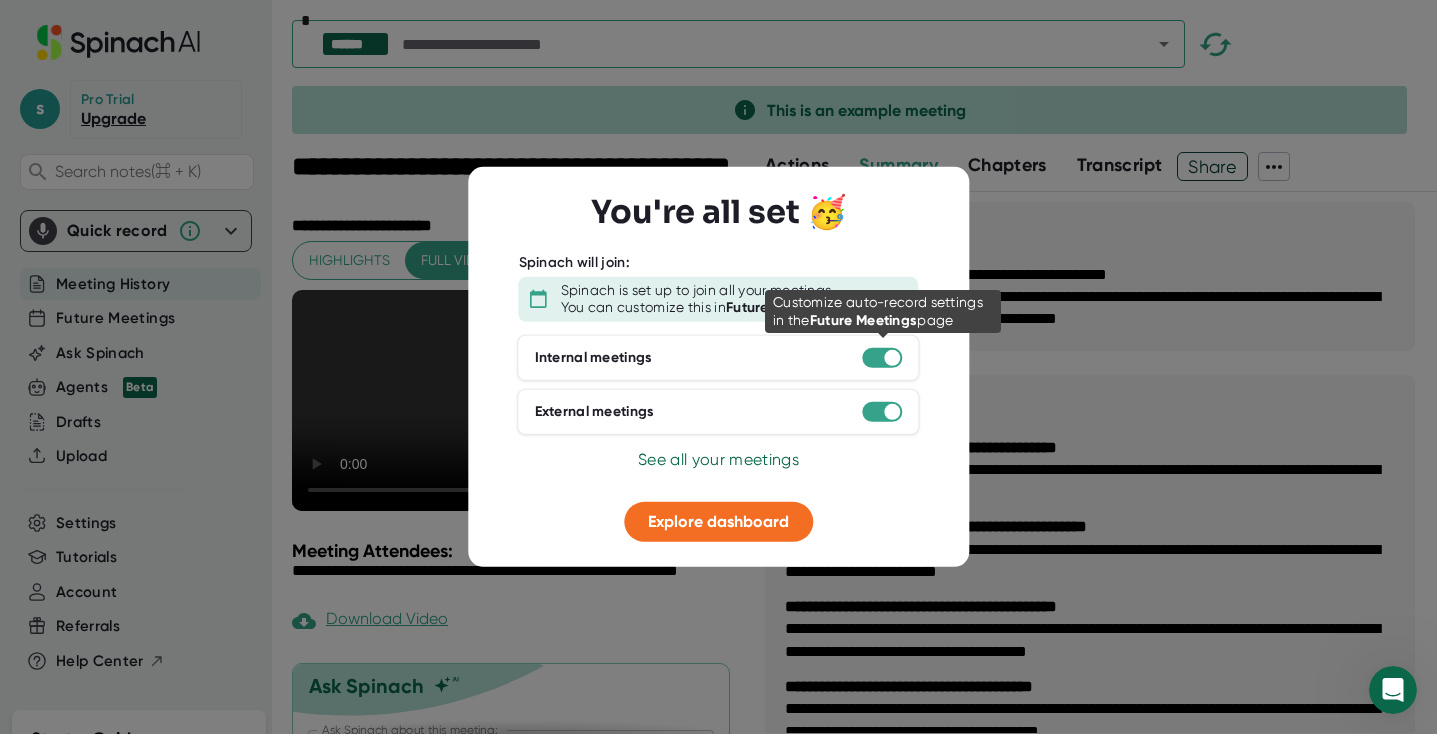 click at bounding box center (893, 357) 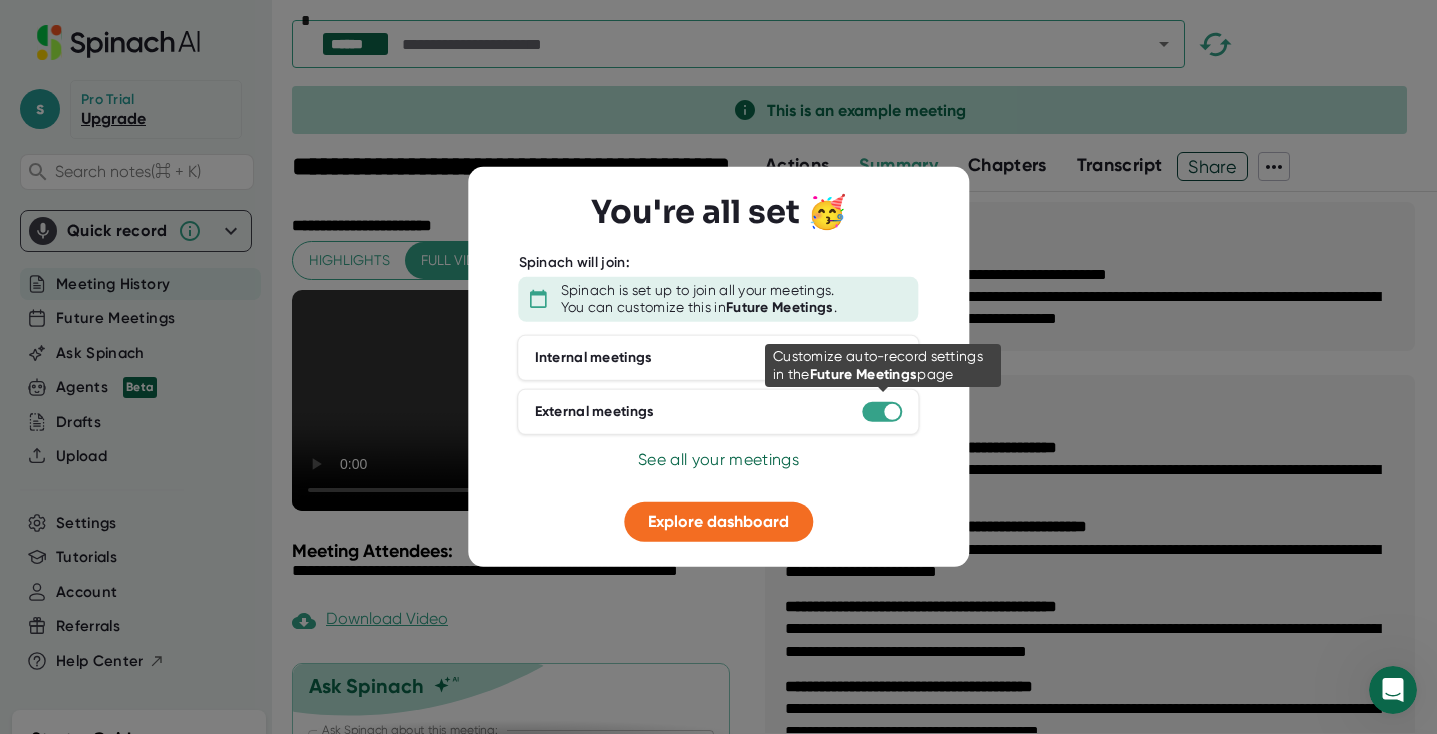 click at bounding box center (893, 411) 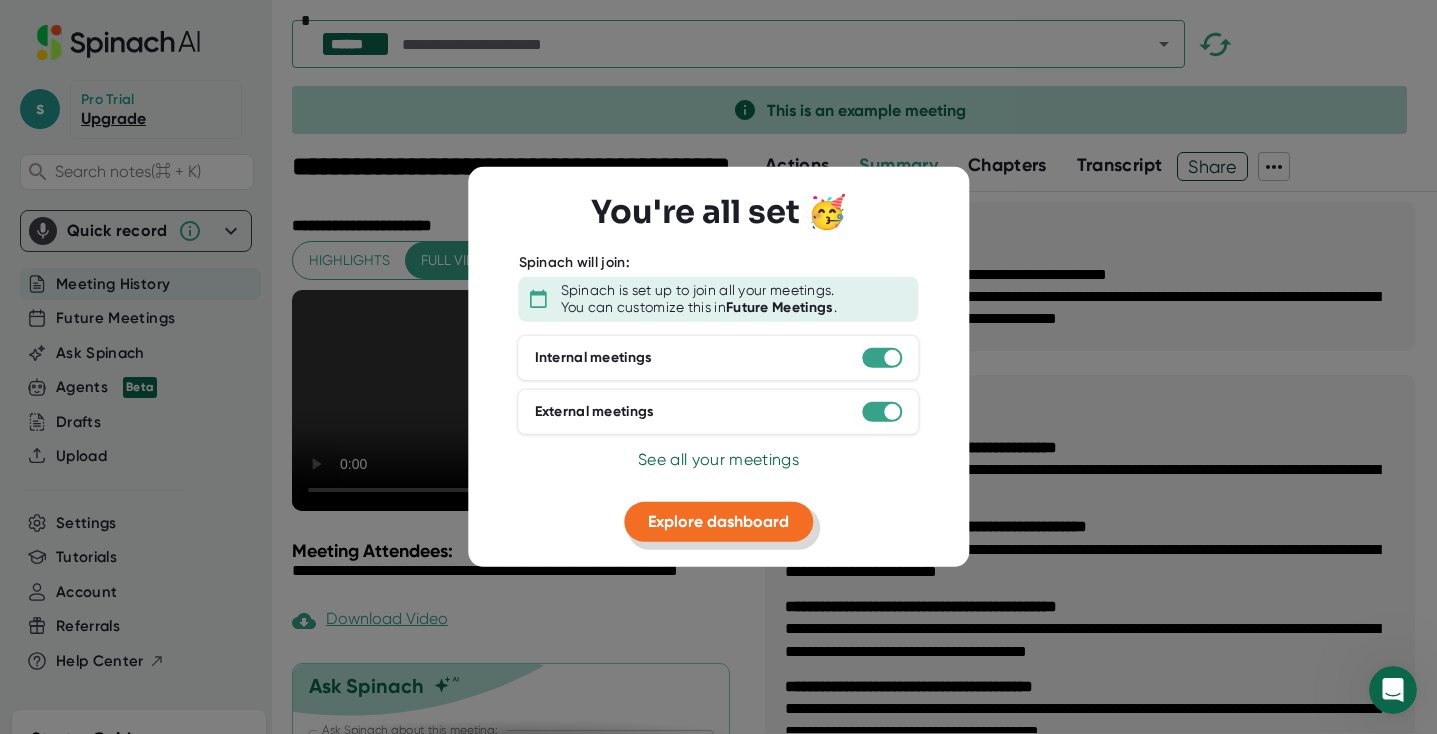 click on "Explore dashboard" at bounding box center [718, 520] 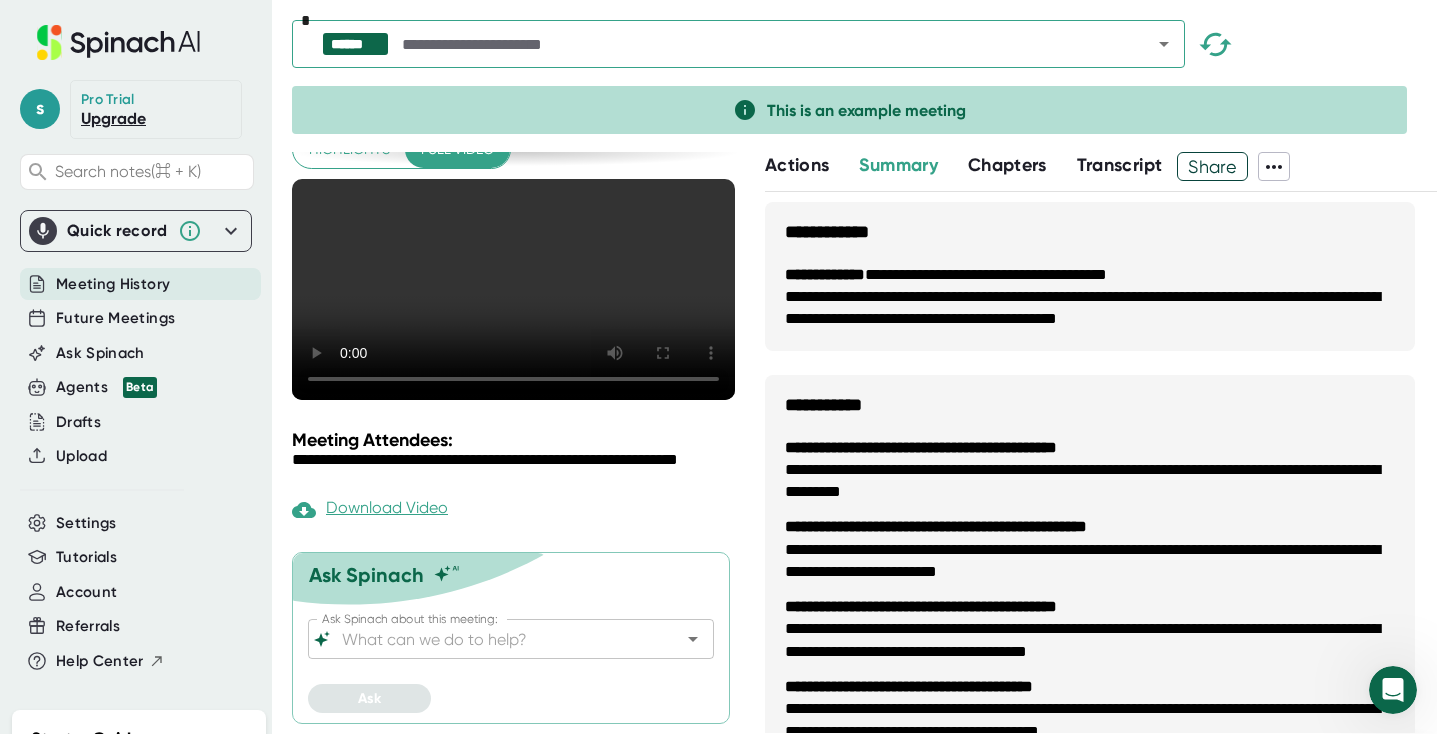 scroll, scrollTop: 0, scrollLeft: 0, axis: both 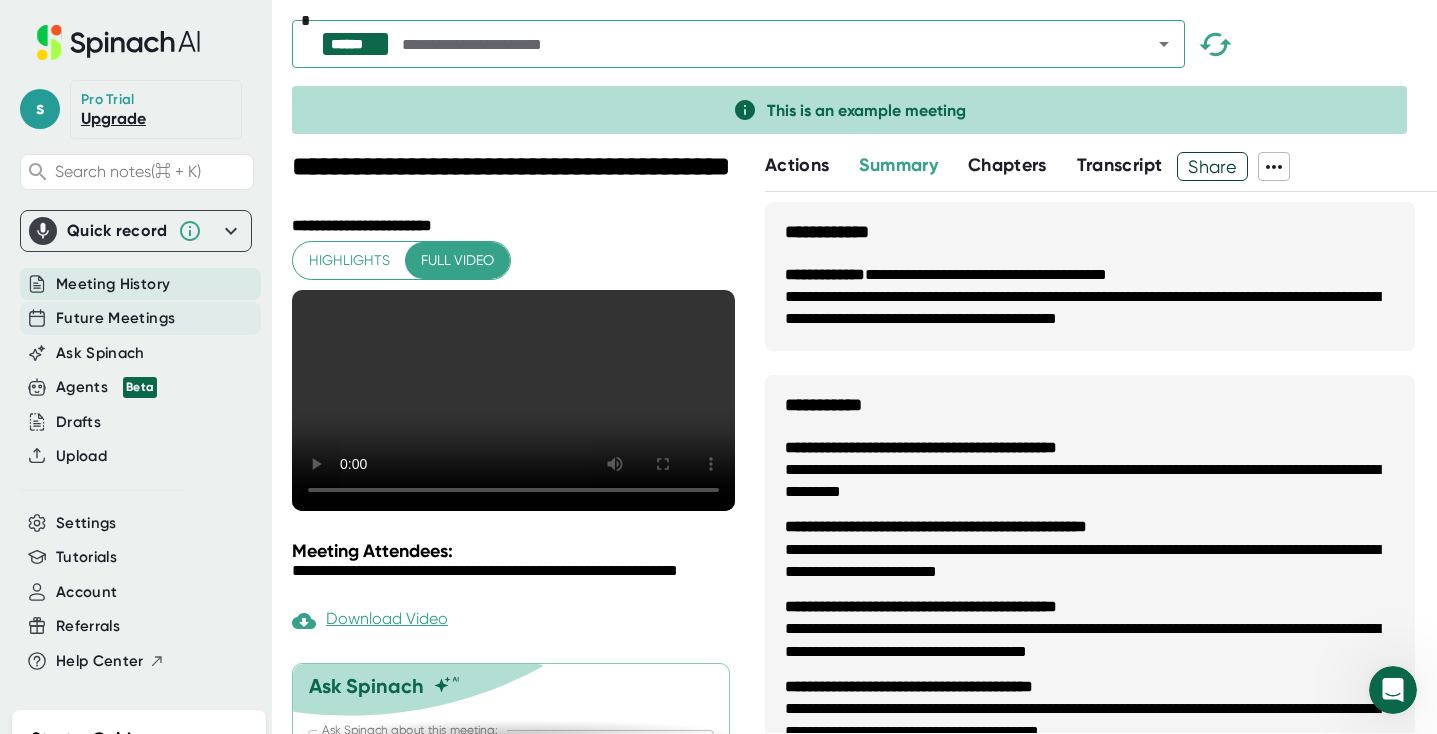 click on "Future Meetings" at bounding box center (113, 284) 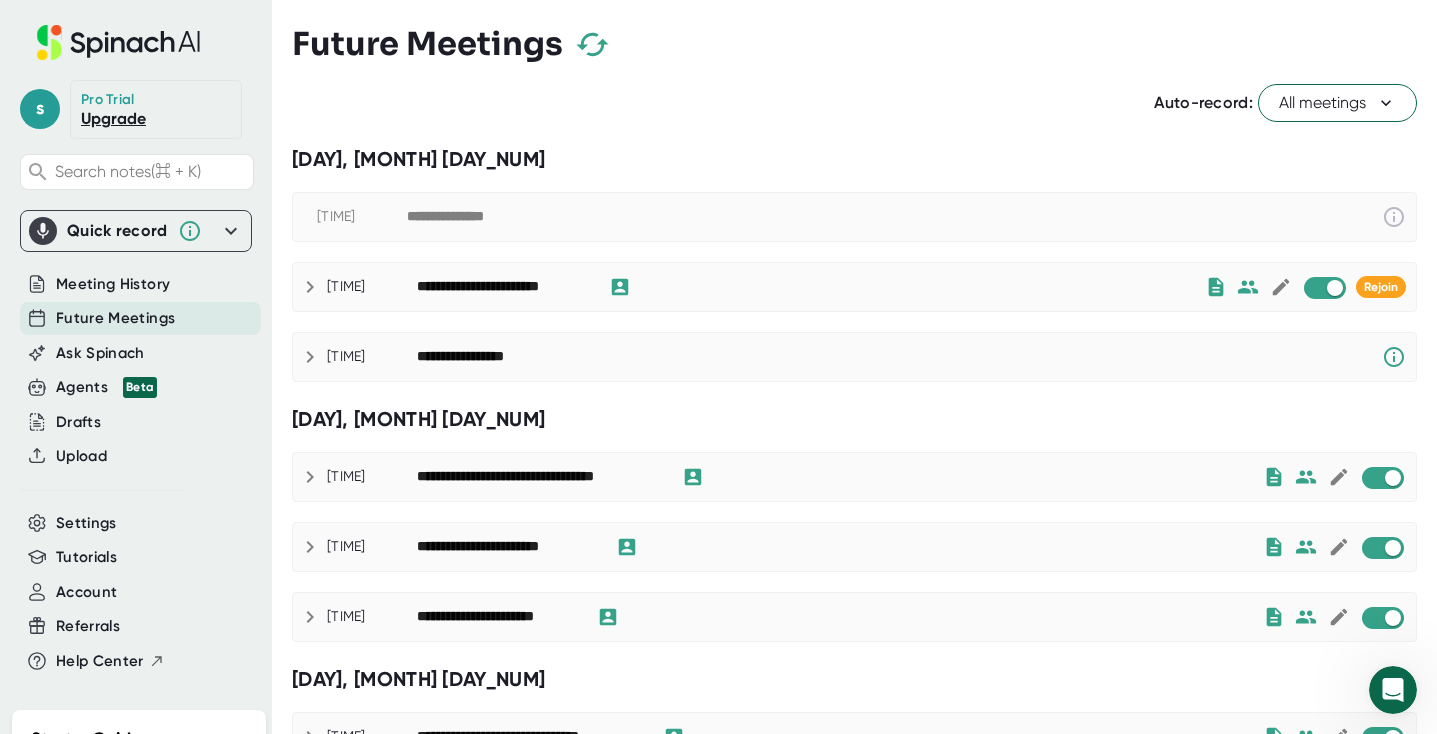 click at bounding box center [310, 287] 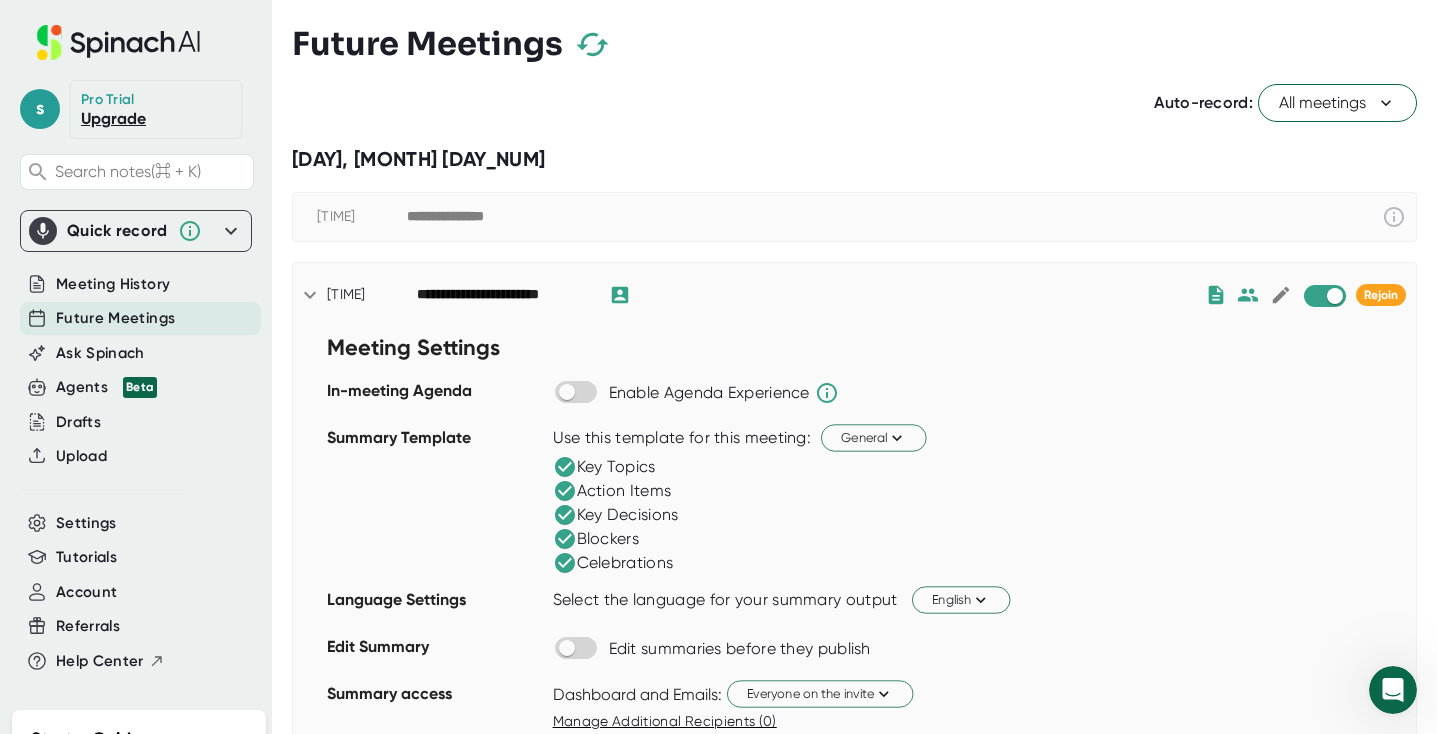 click at bounding box center [310, 295] 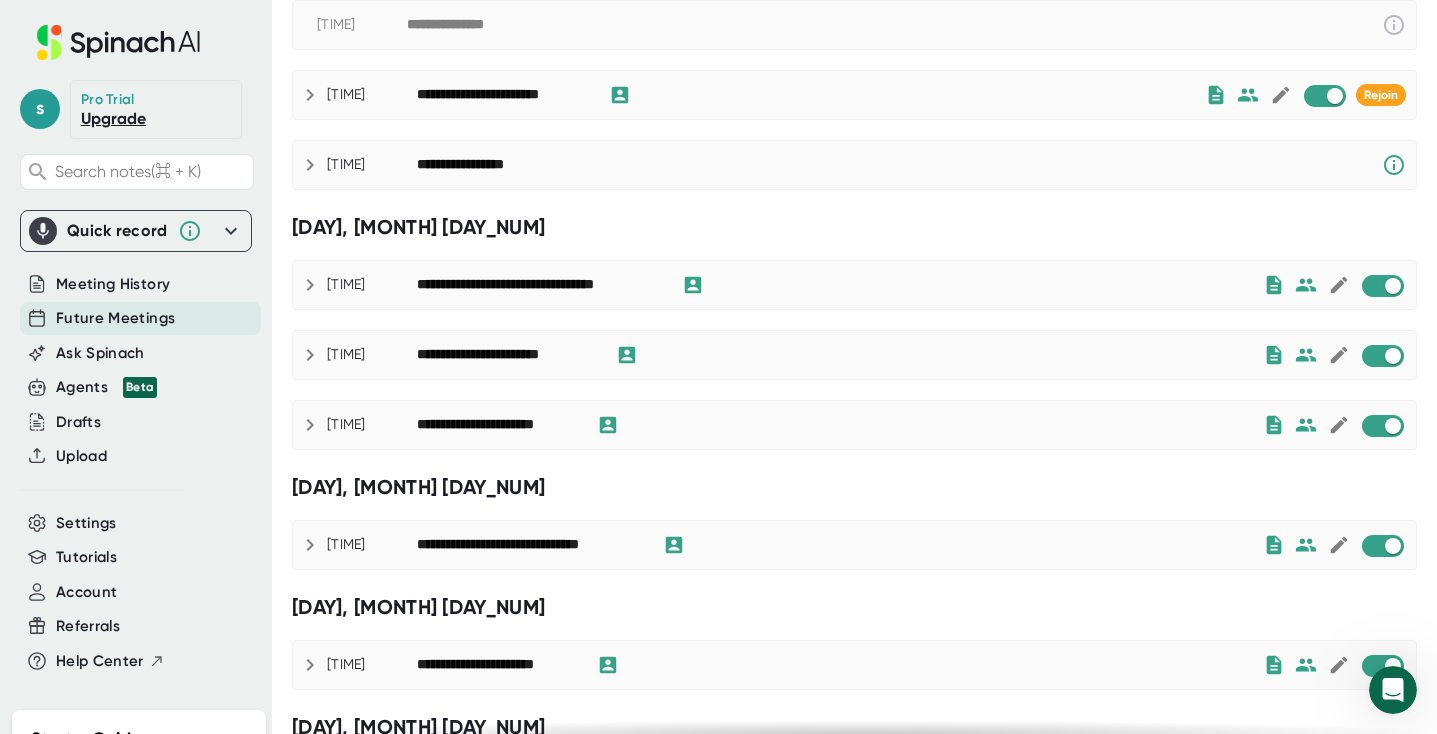scroll, scrollTop: 0, scrollLeft: 0, axis: both 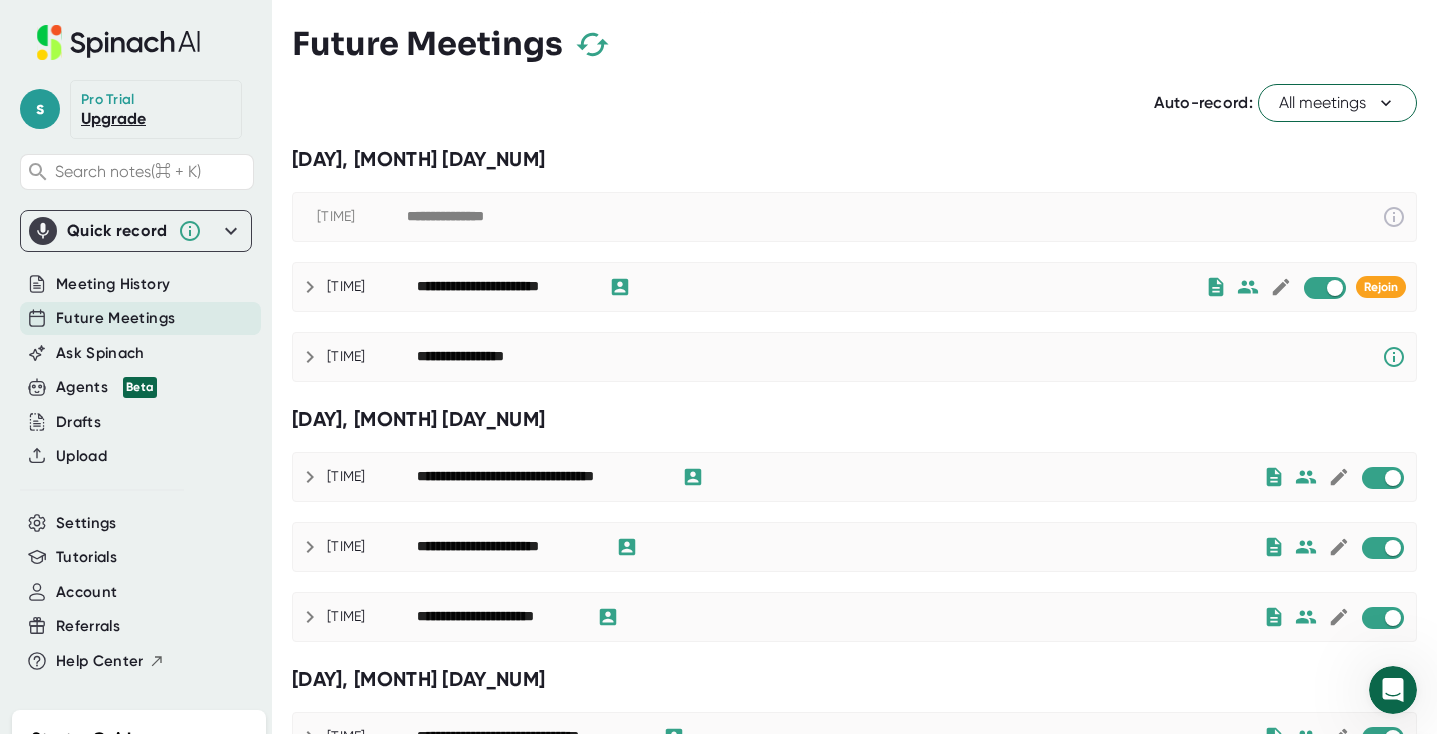 click on "Pro Trial" at bounding box center (108, 100) 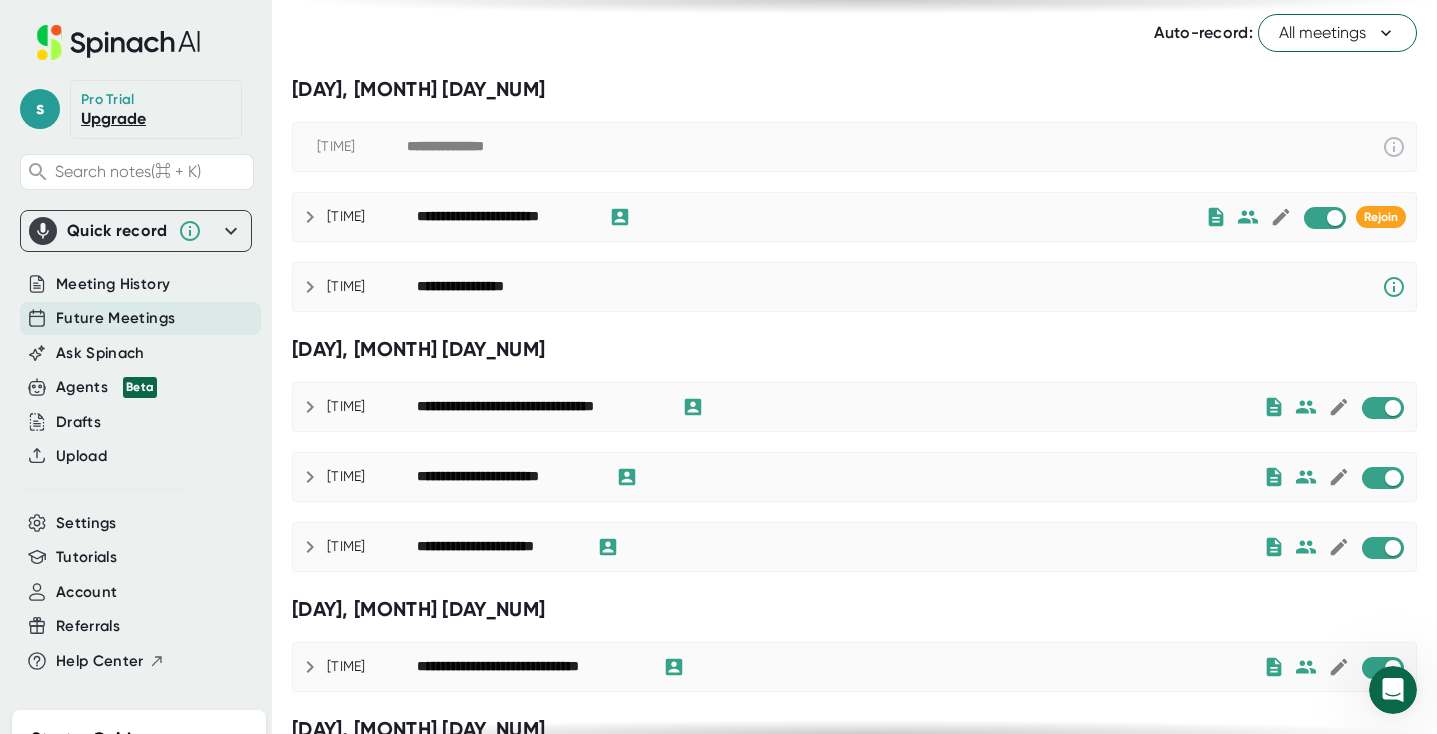 scroll, scrollTop: 58, scrollLeft: 0, axis: vertical 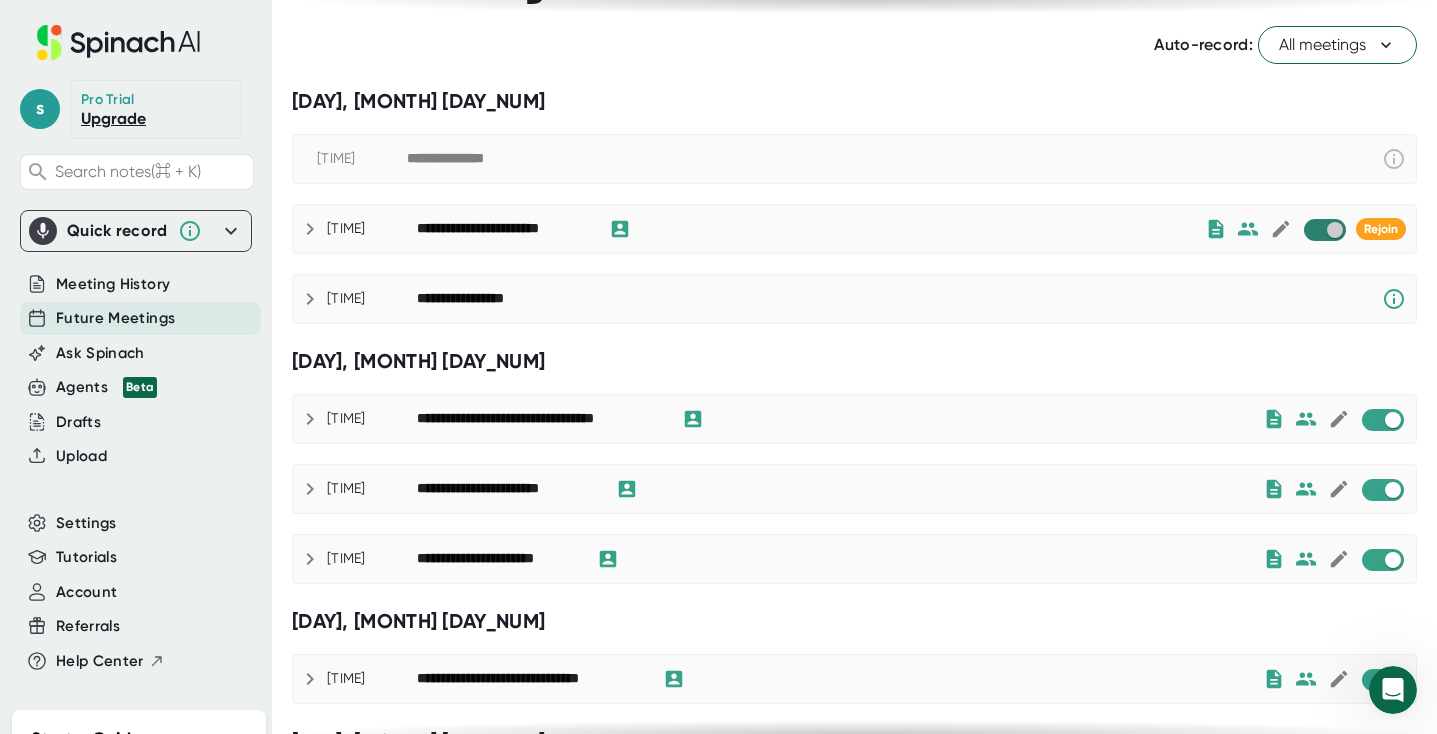 click at bounding box center (1334, 230) 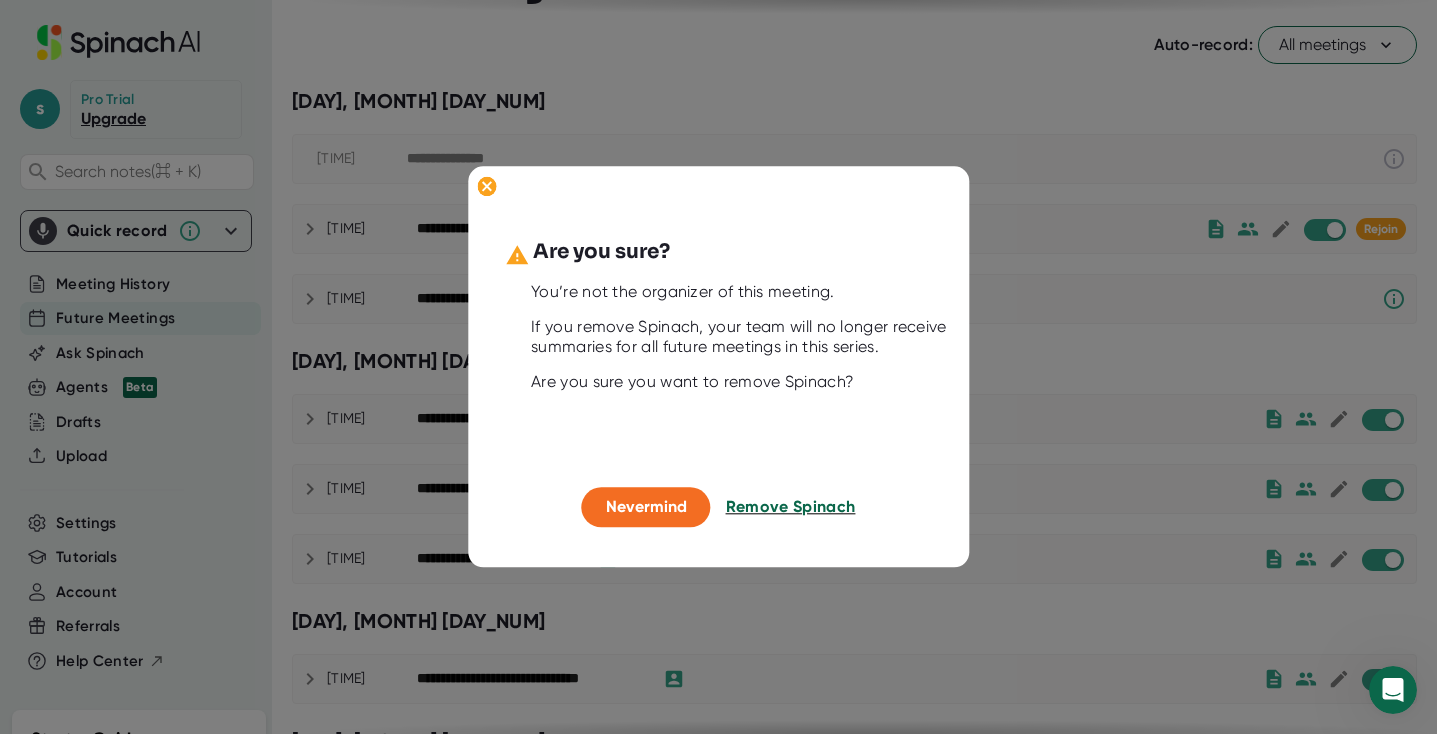 click on "Remove Spinach" at bounding box center [791, 506] 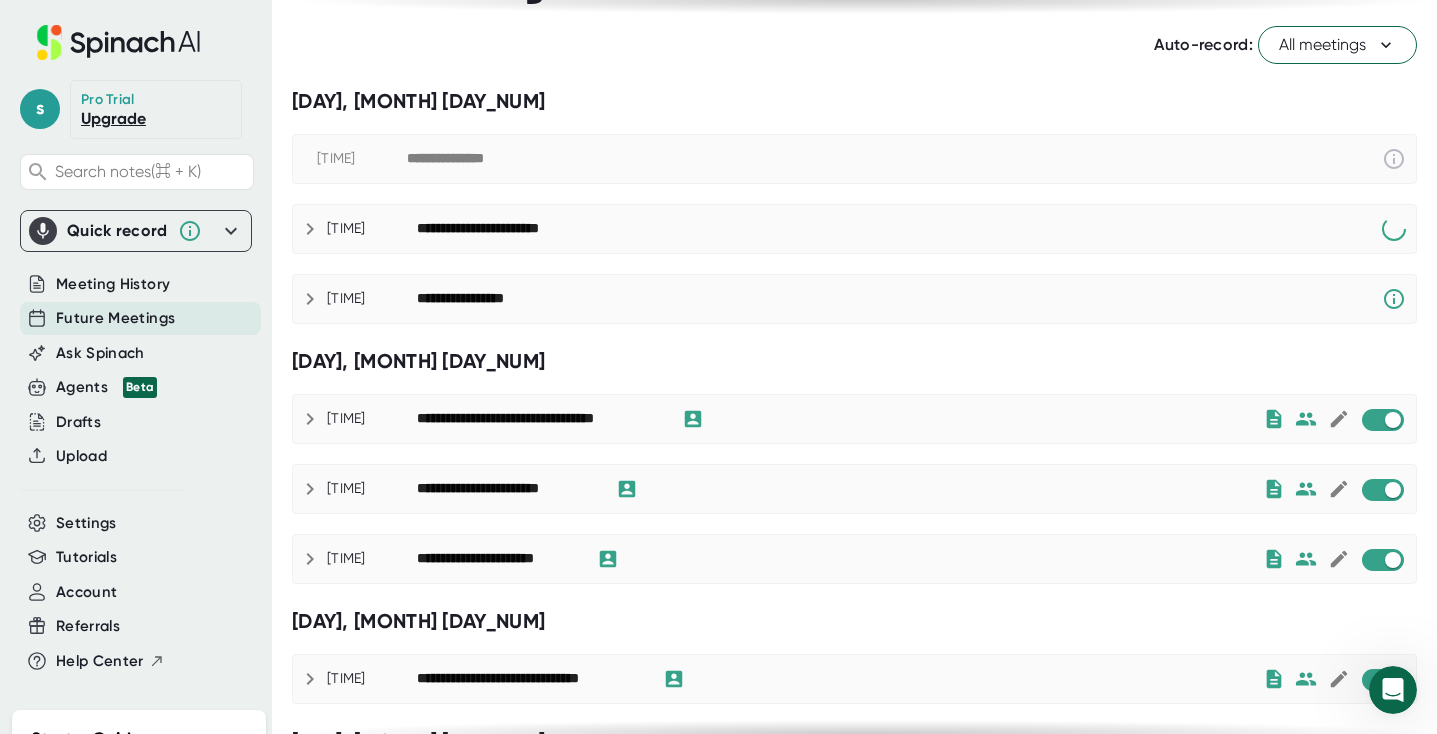 click at bounding box center (310, 229) 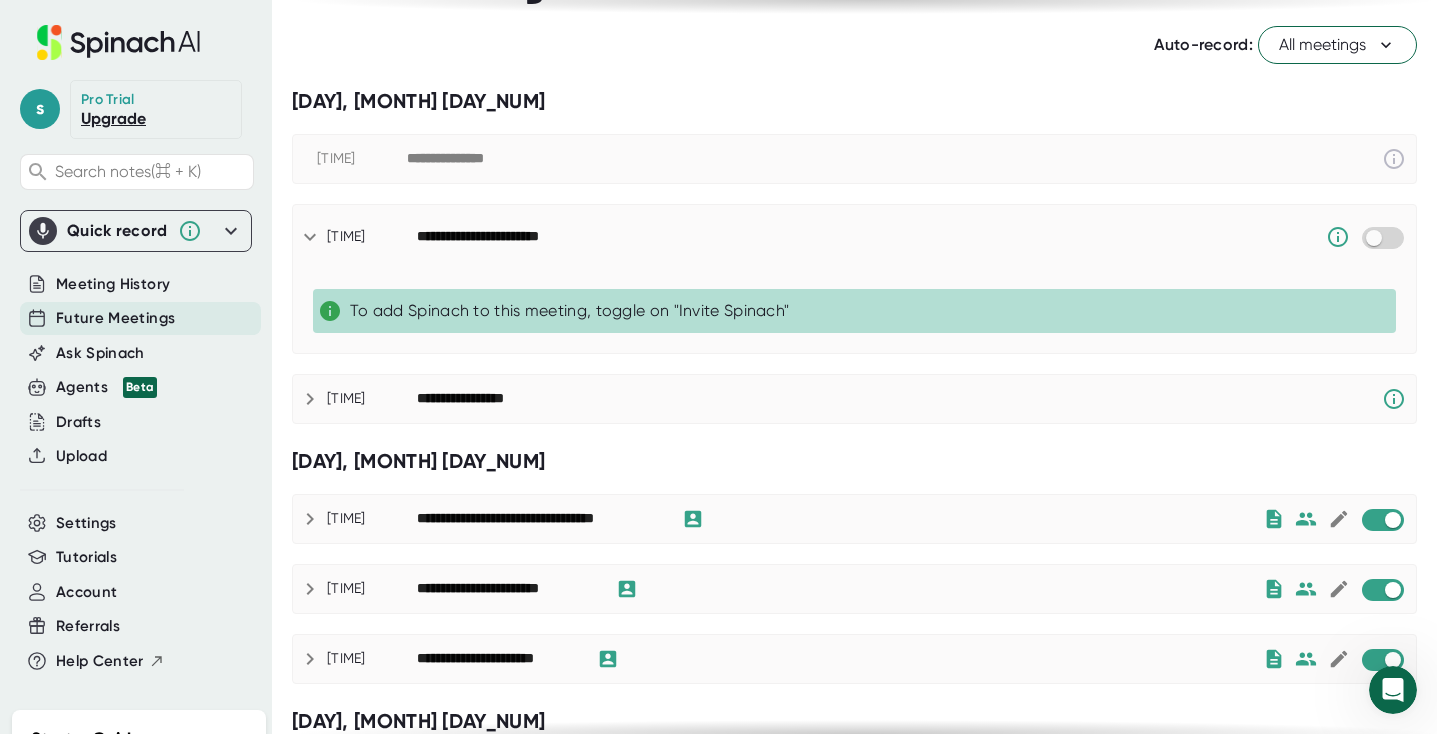 click on "Quick record" at bounding box center (117, 231) 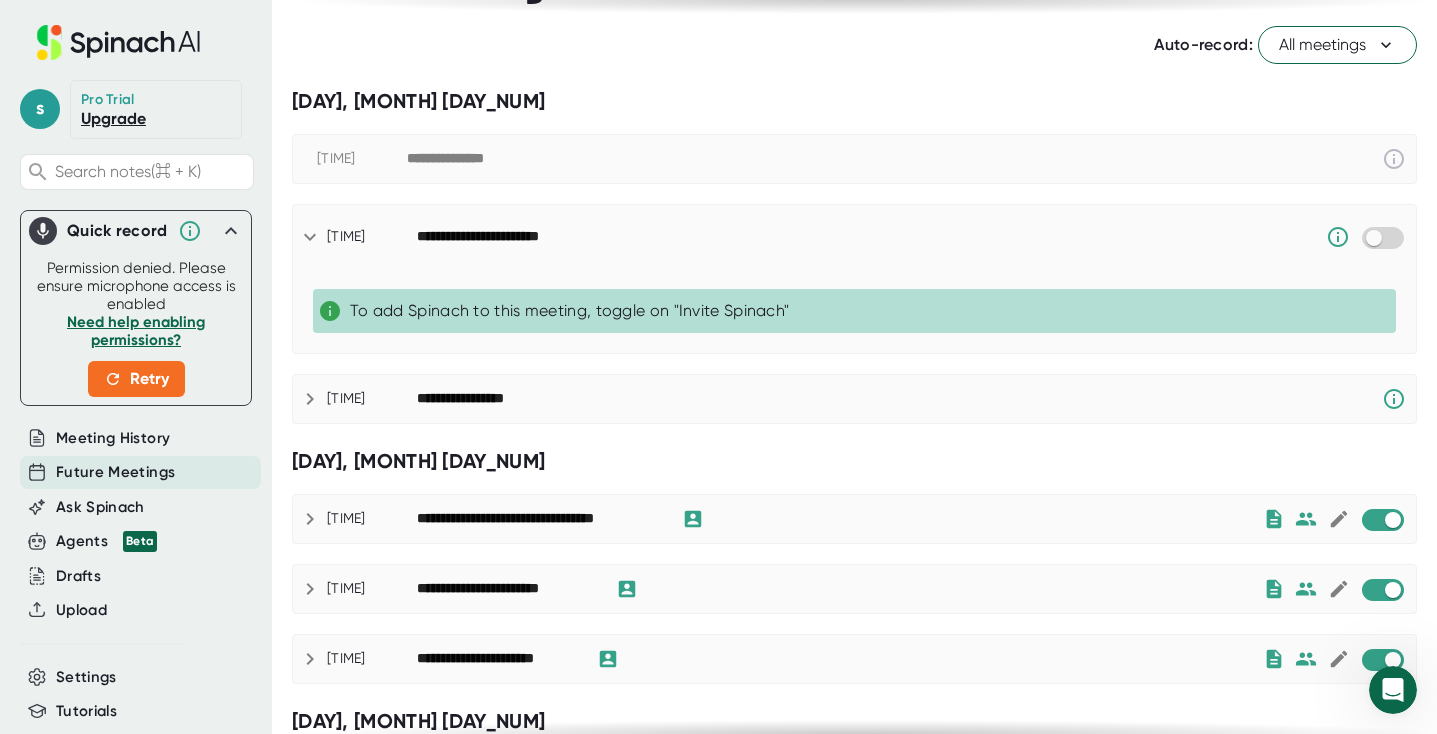 click at bounding box center [231, 231] 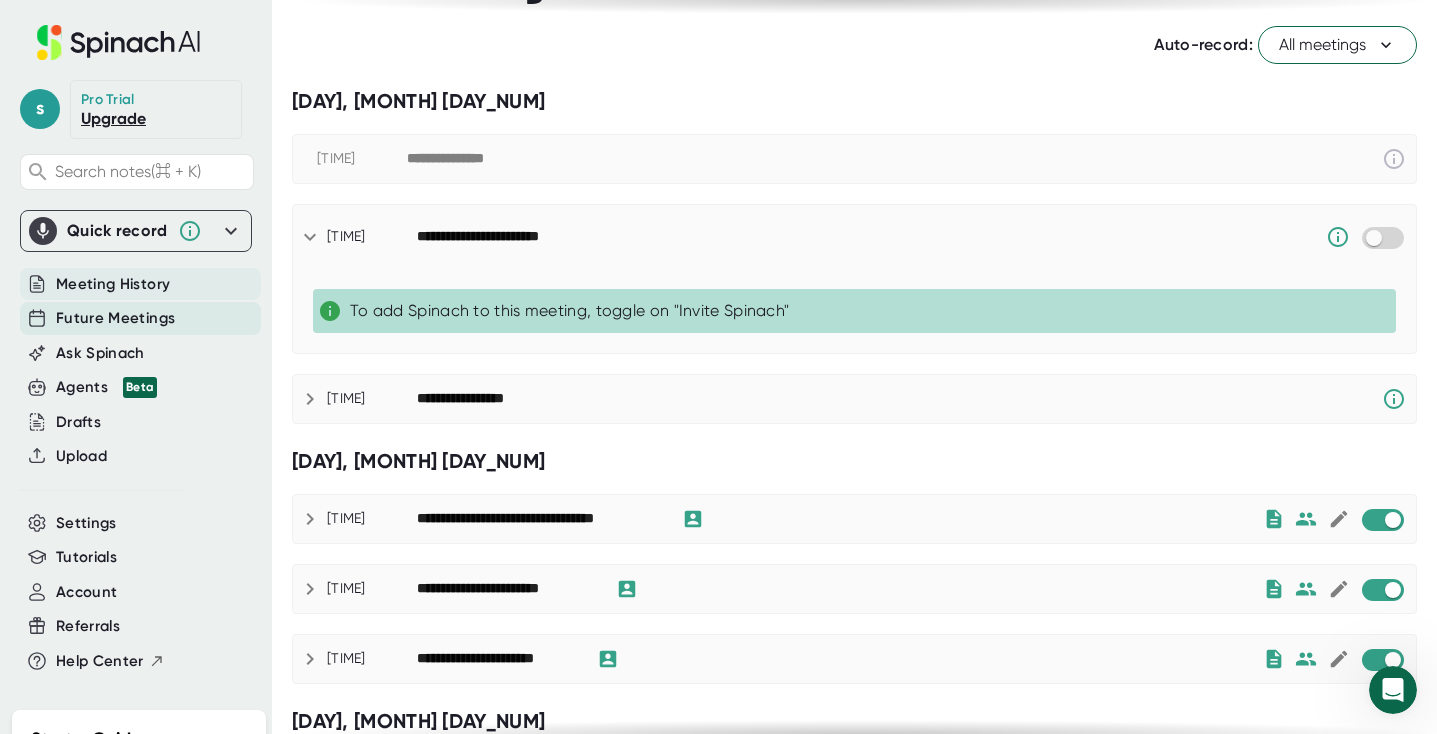 click on "Meeting History" at bounding box center [113, 284] 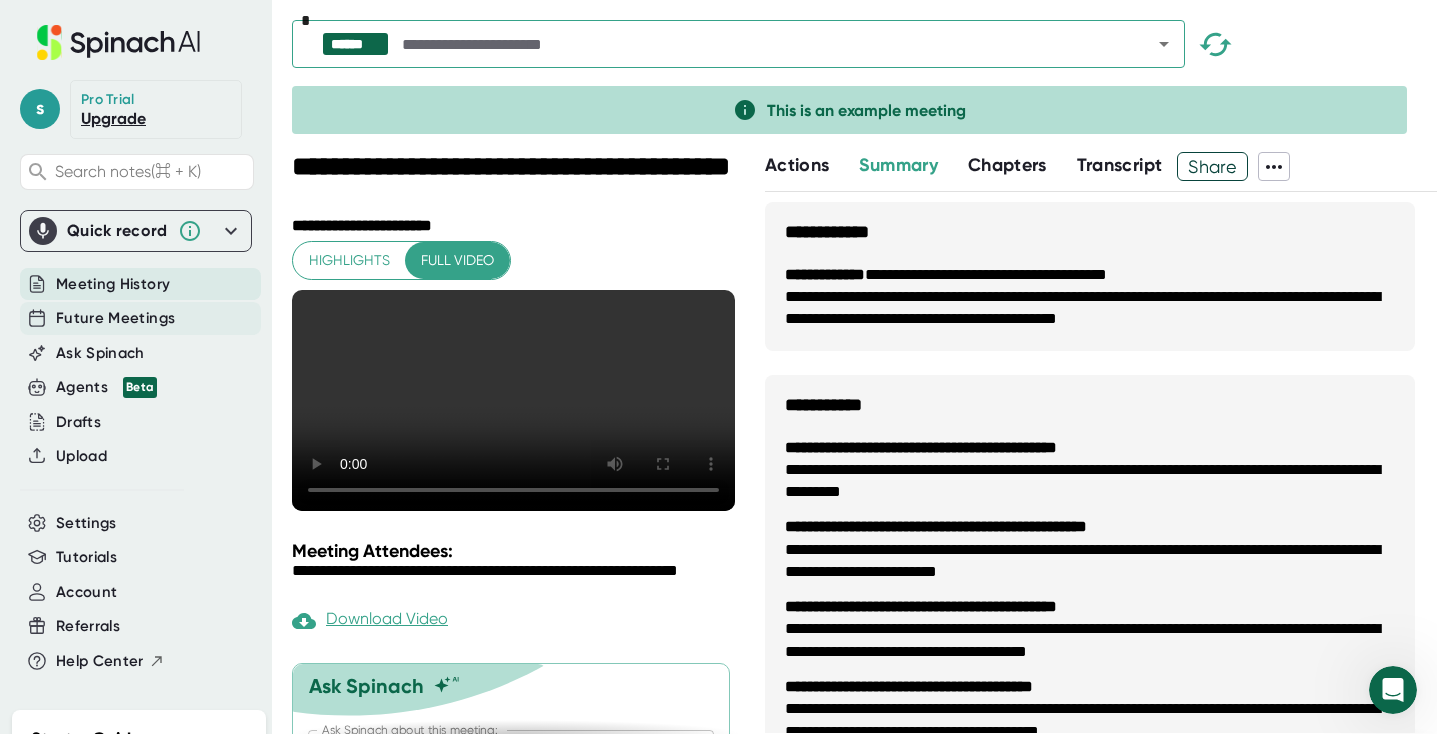 click on "Future Meetings" at bounding box center [113, 284] 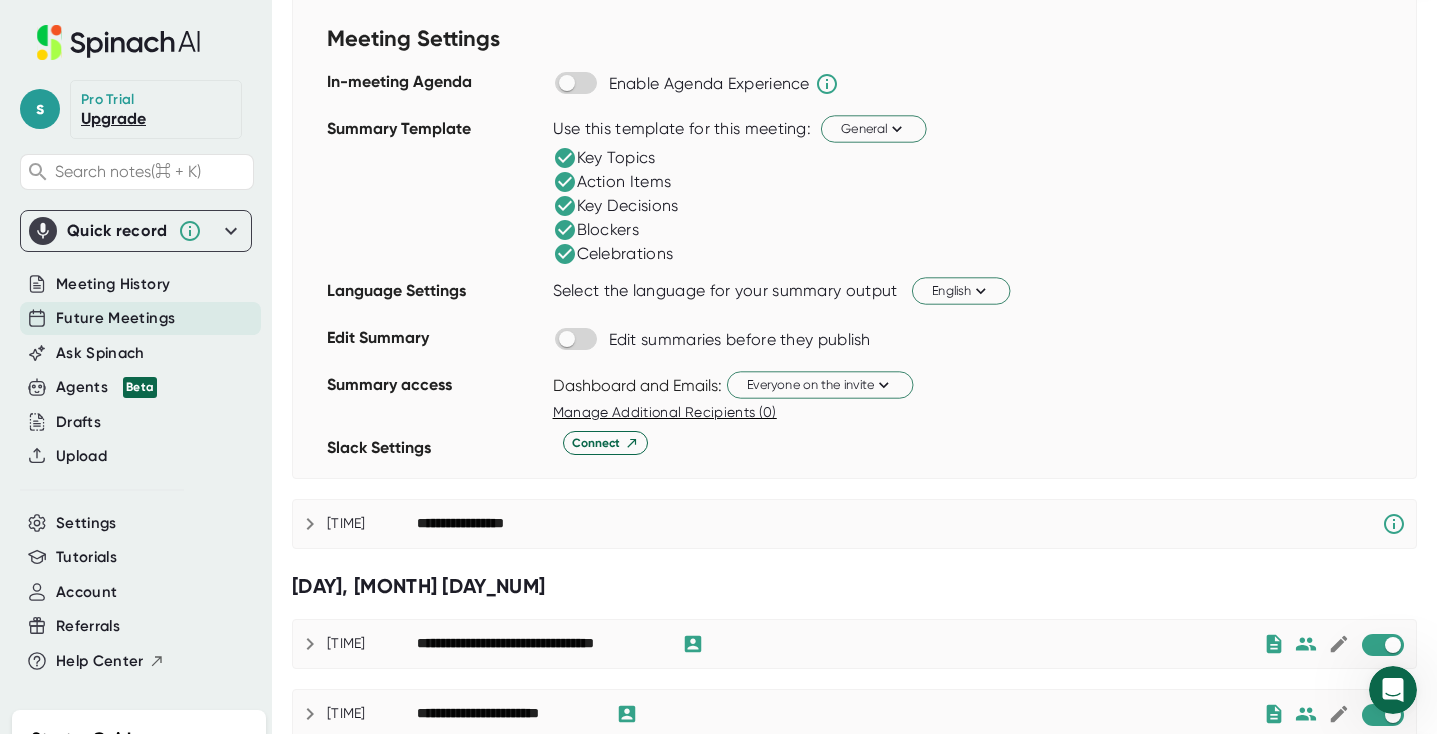 scroll, scrollTop: 0, scrollLeft: 0, axis: both 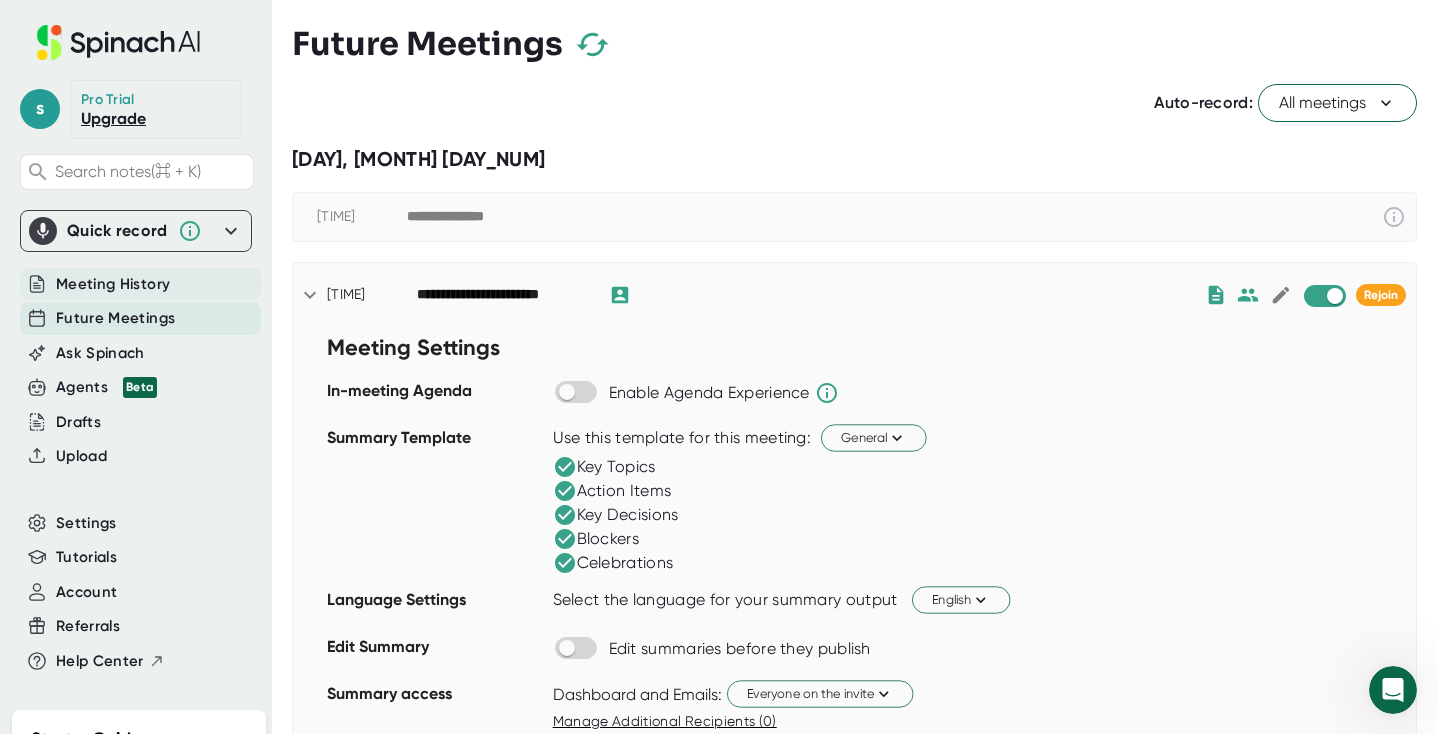 click on "Meeting History" at bounding box center [140, 284] 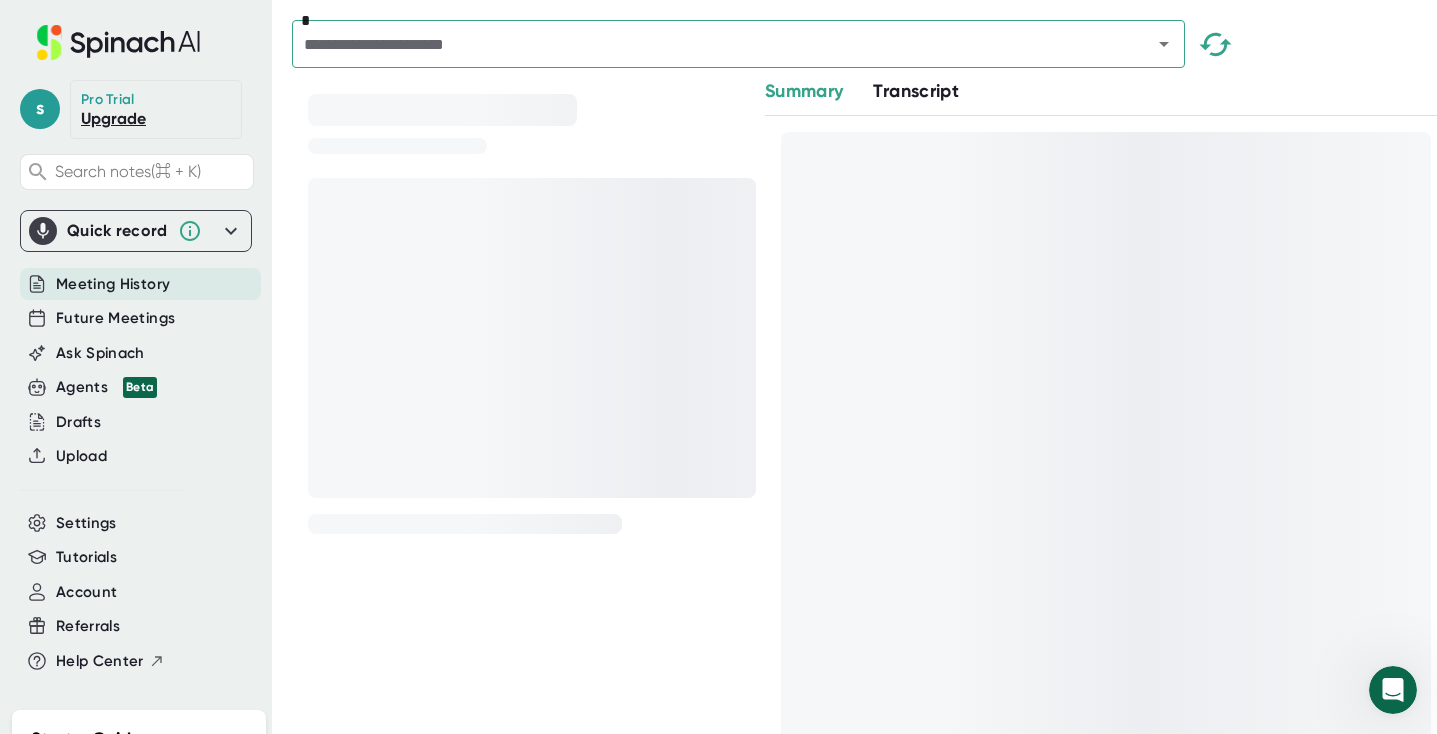 click on "Quick record" at bounding box center [117, 231] 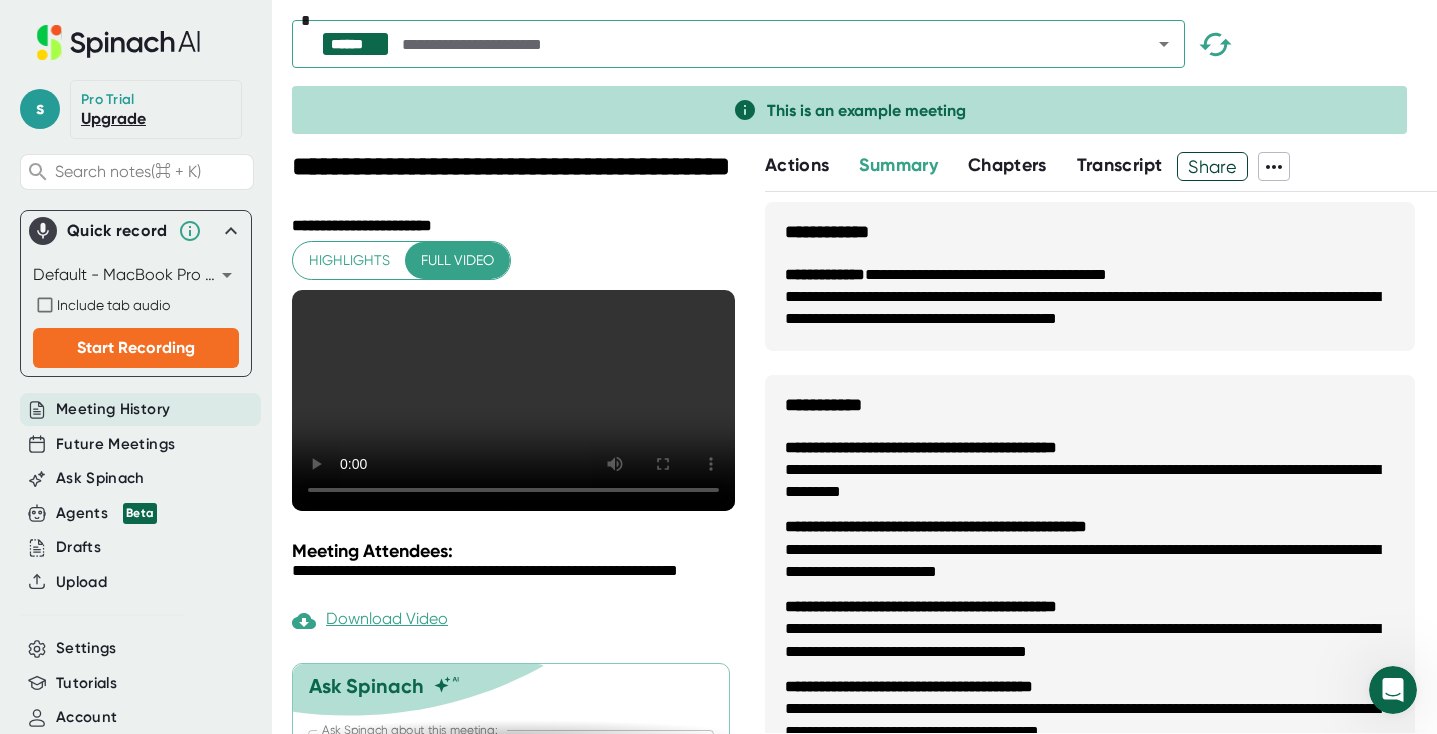 click on "**********" at bounding box center (718, 367) 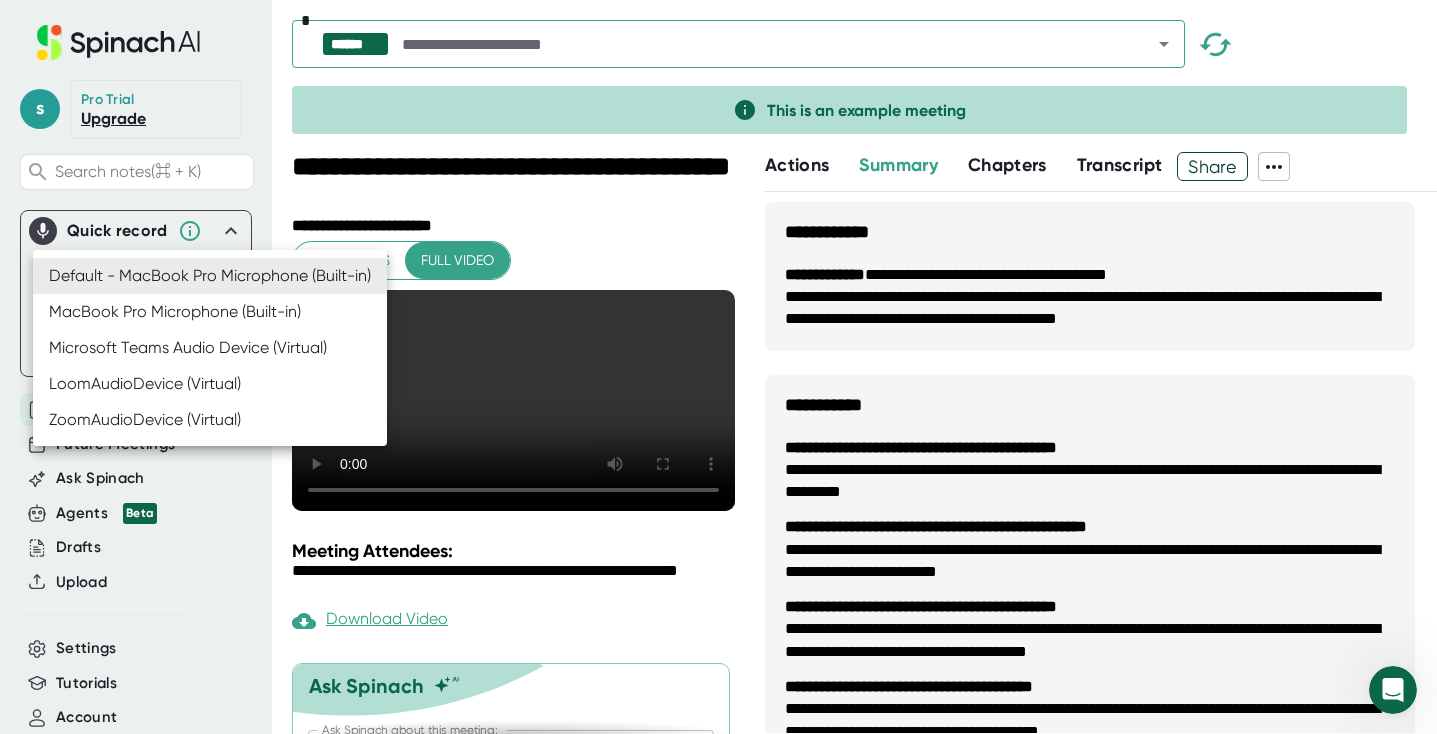 click at bounding box center (718, 367) 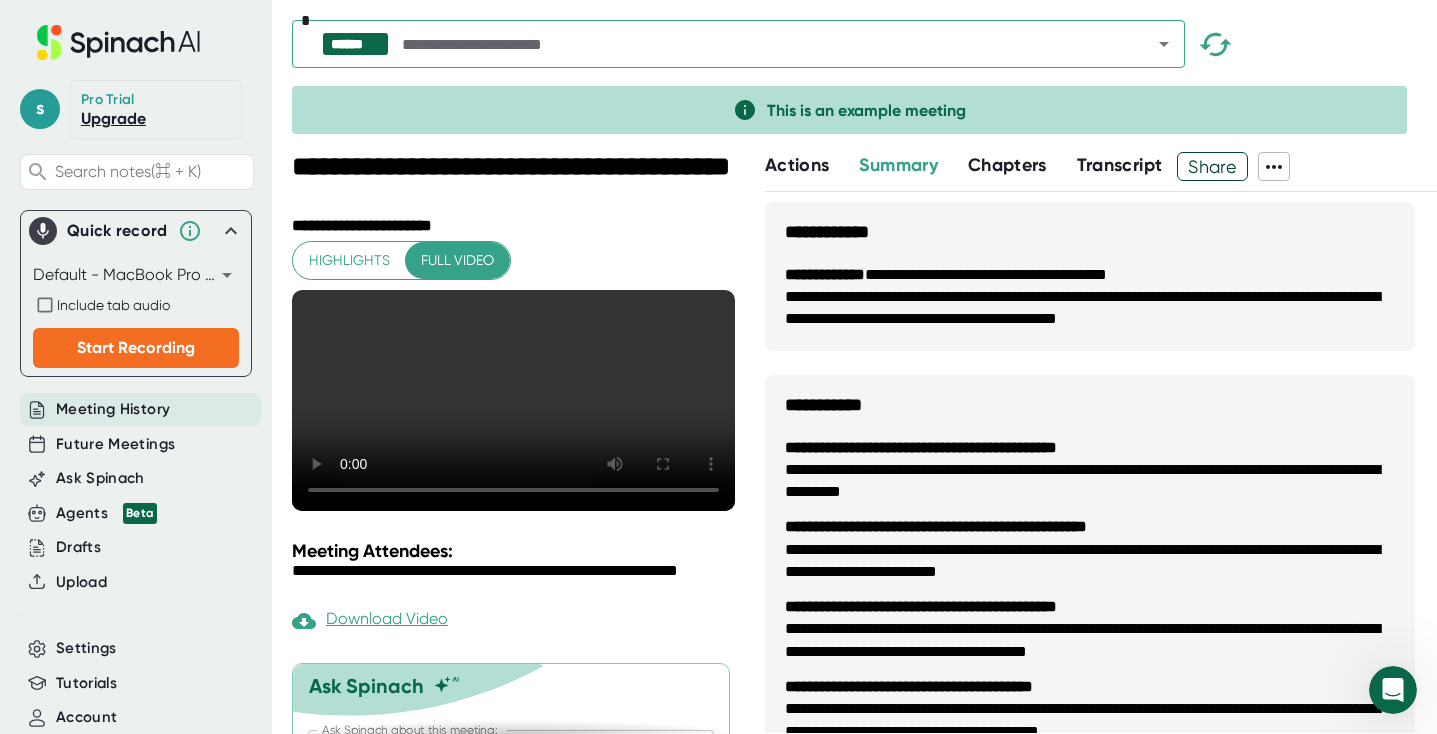 click at bounding box center [231, 231] 